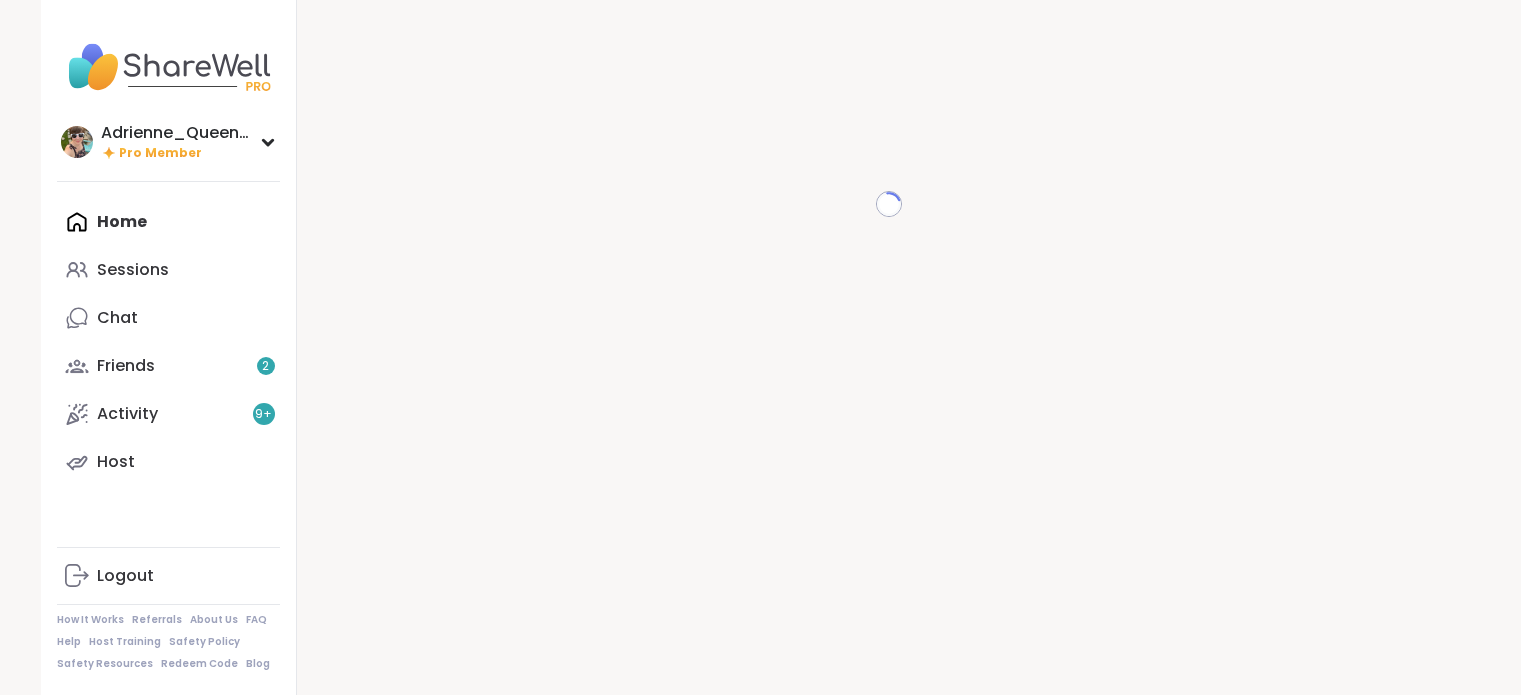 scroll, scrollTop: 0, scrollLeft: 0, axis: both 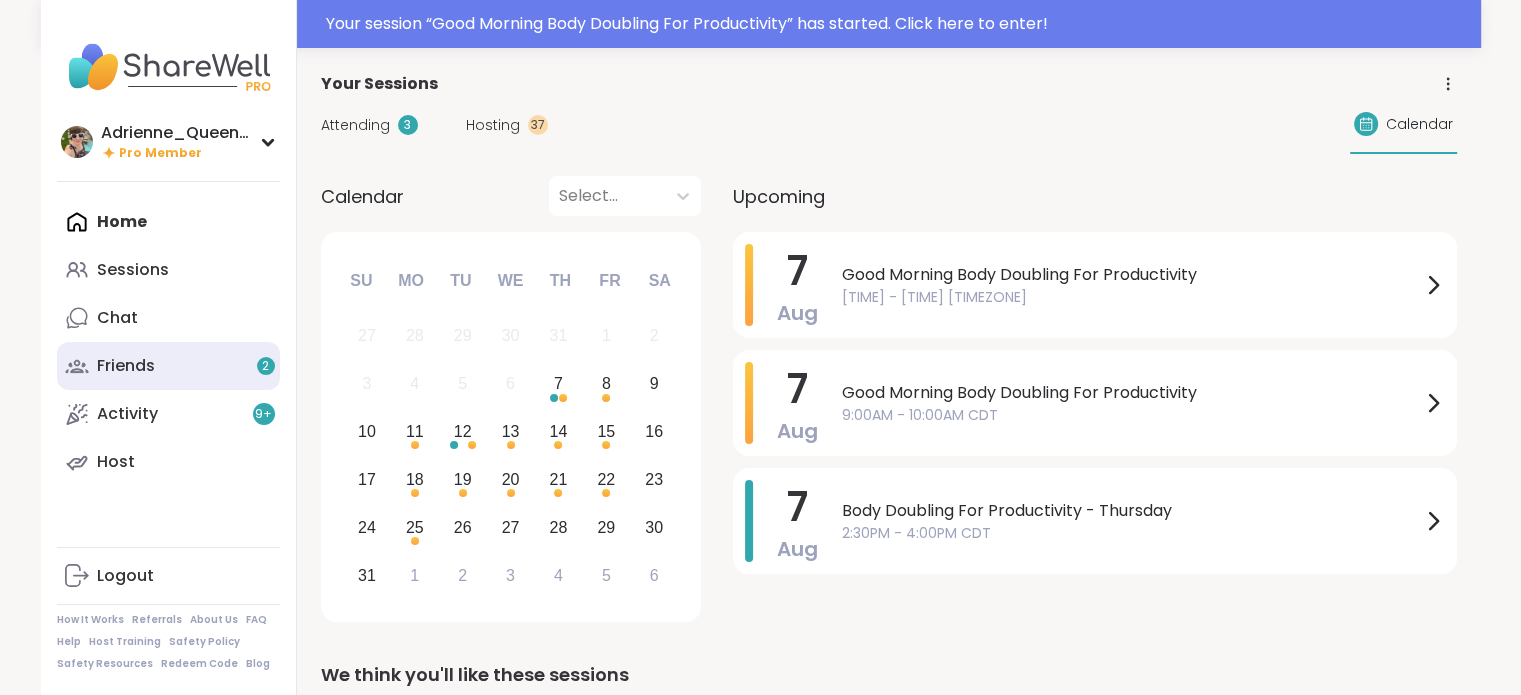 click on "Friends 2" at bounding box center (168, 366) 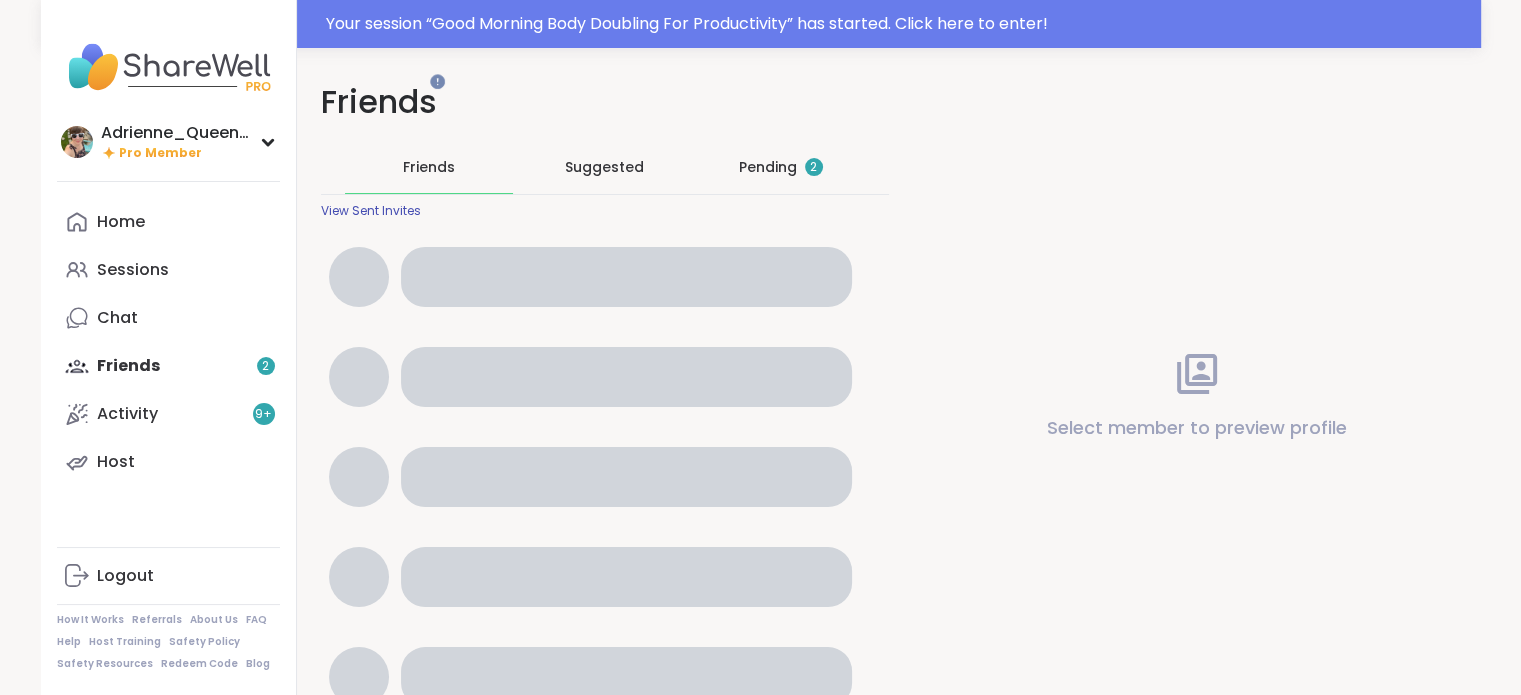 scroll, scrollTop: 0, scrollLeft: 0, axis: both 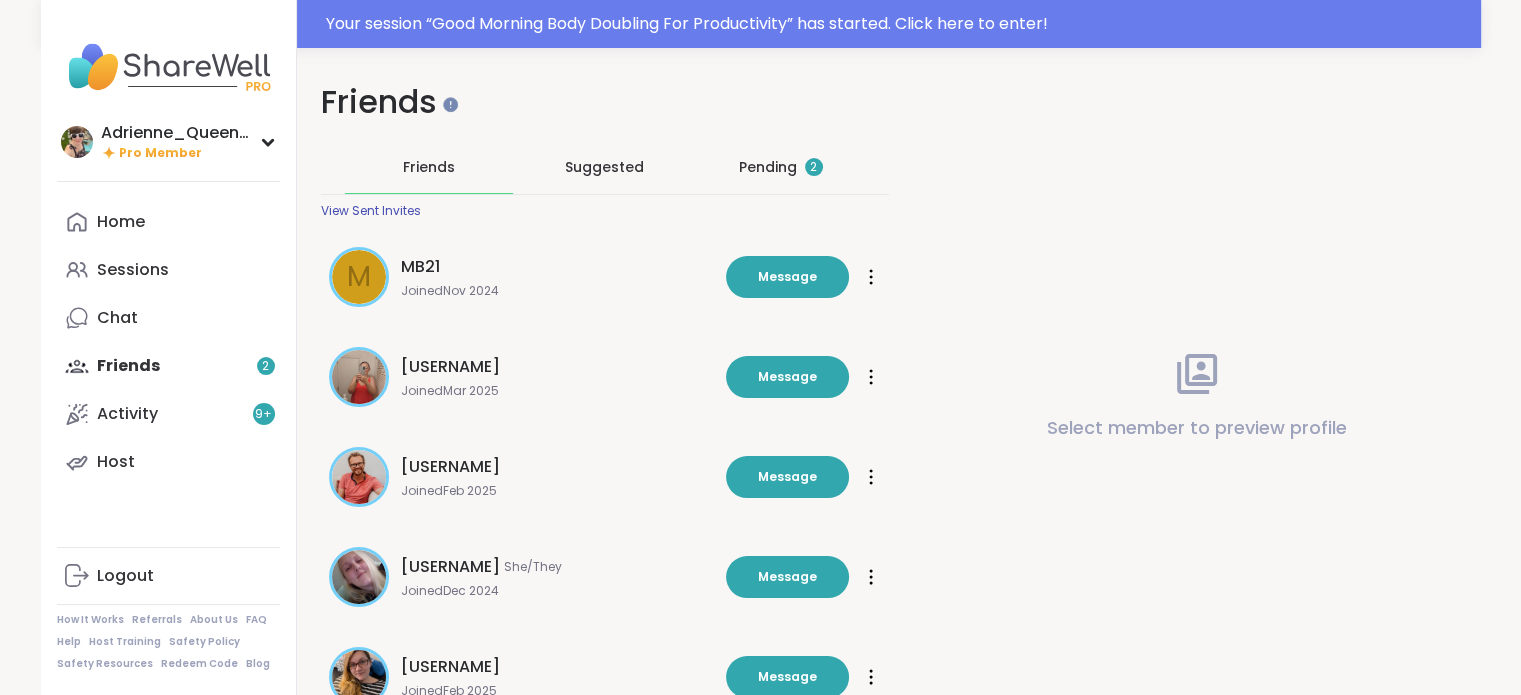 click on "Pending   2" at bounding box center (781, 167) 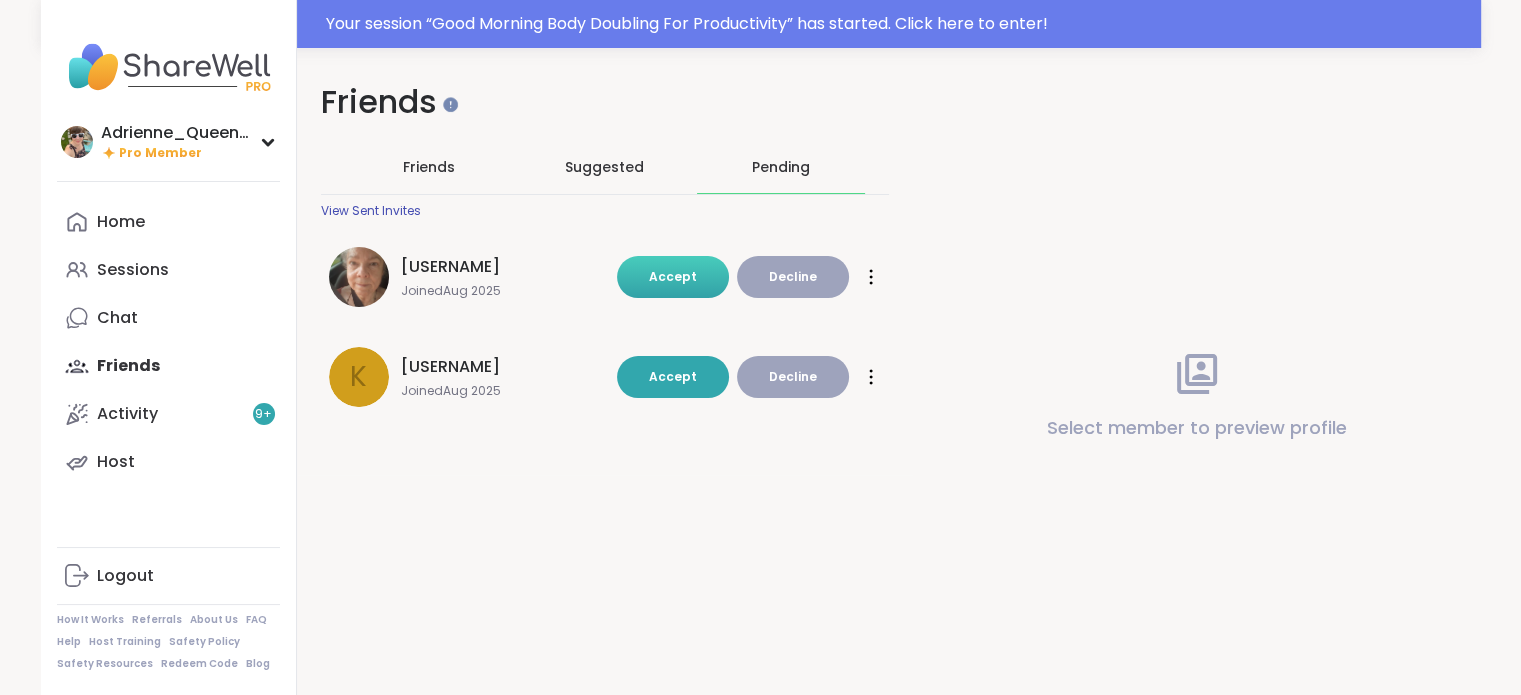 click on "Accept" at bounding box center [673, 276] 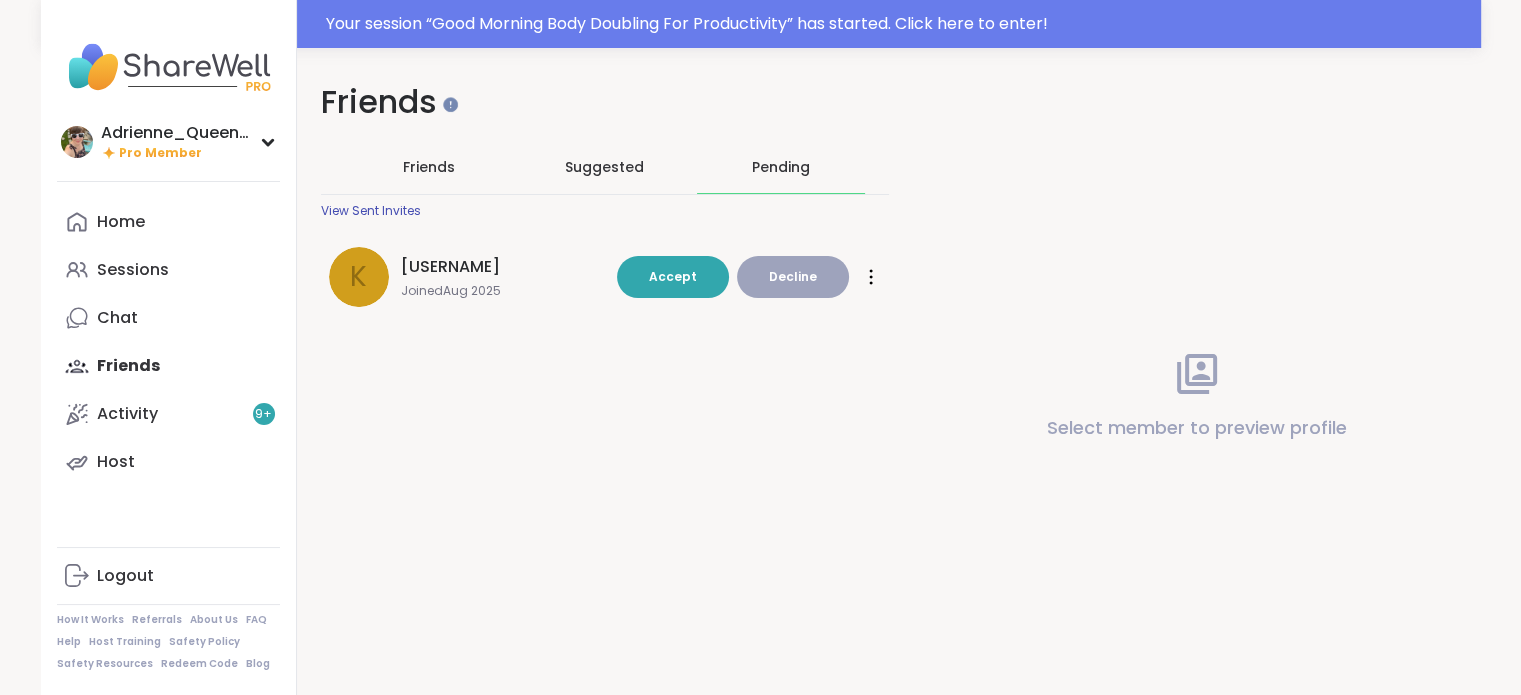click on "kaleighy1995" at bounding box center [450, 267] 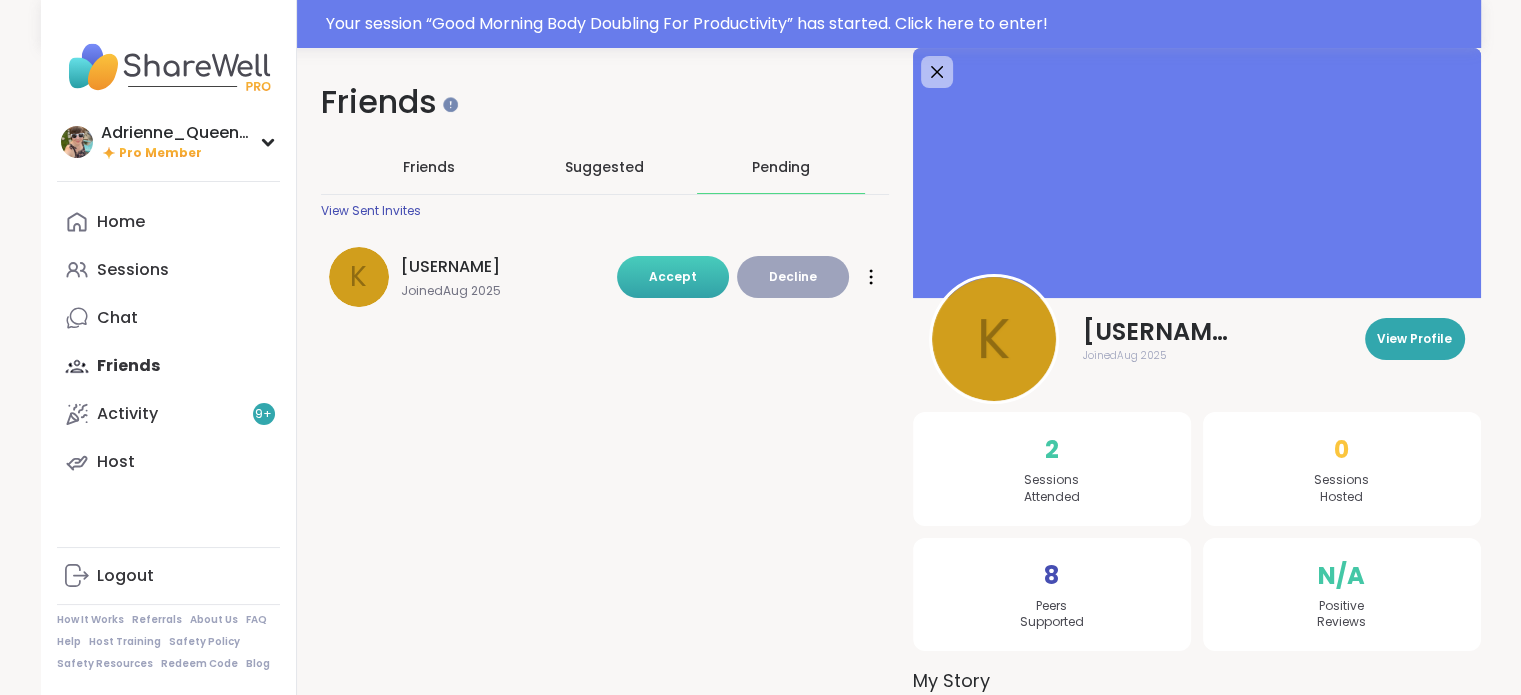 click on "Accept" at bounding box center [673, 276] 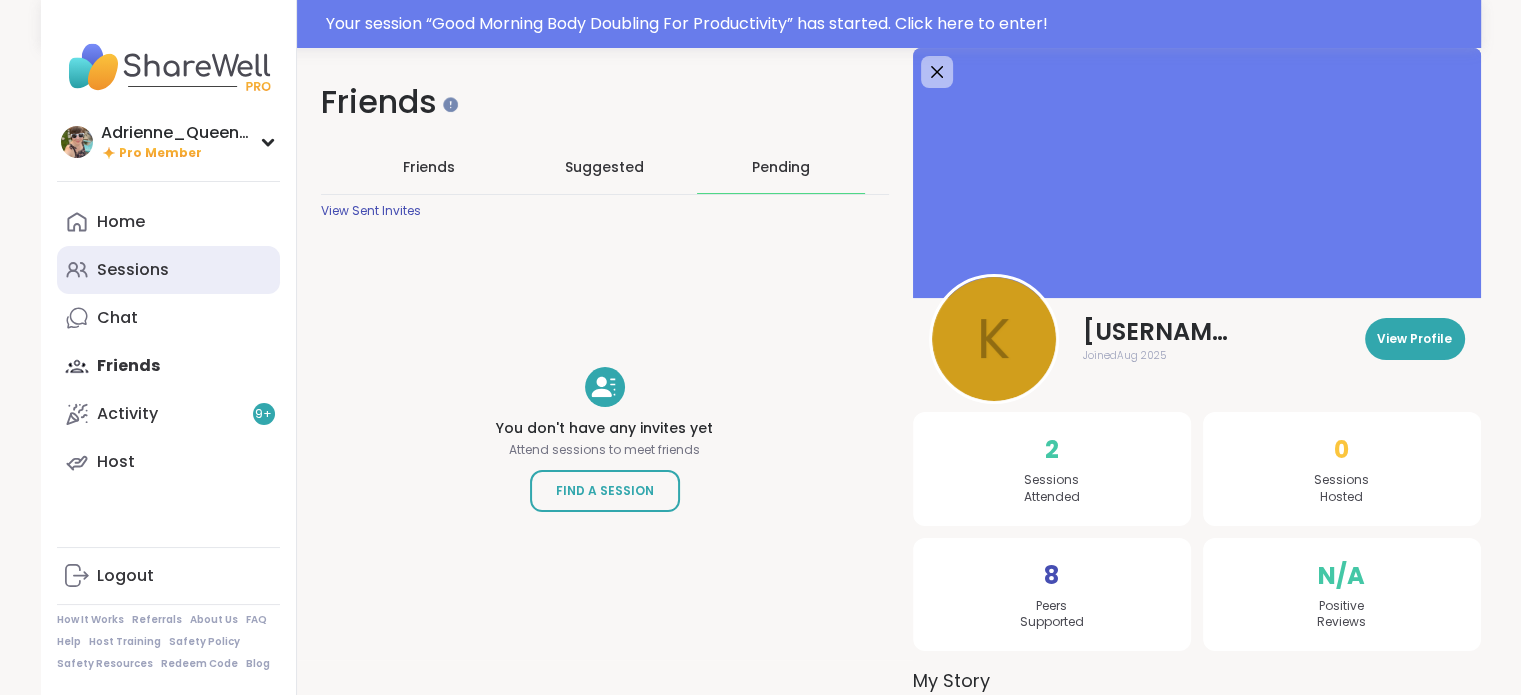 click on "Sessions" at bounding box center [168, 270] 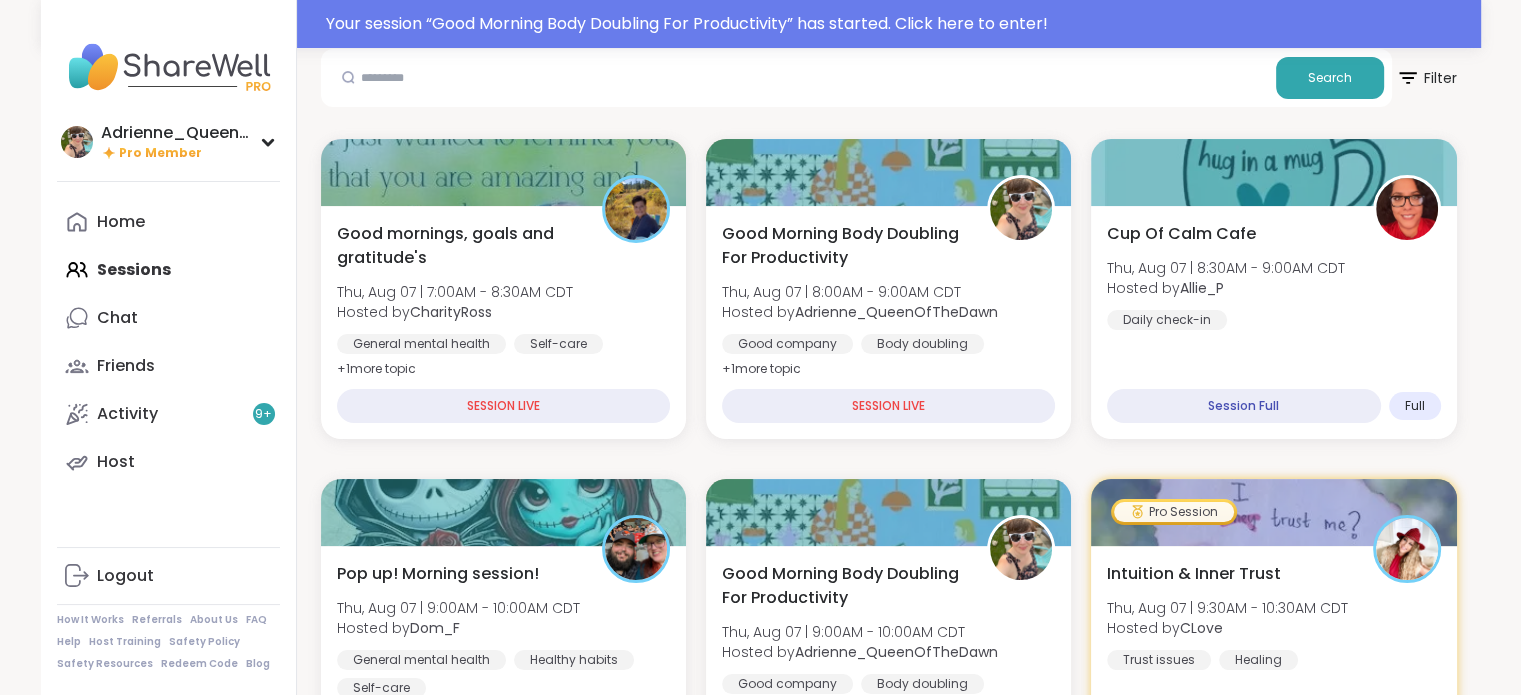 scroll, scrollTop: 234, scrollLeft: 0, axis: vertical 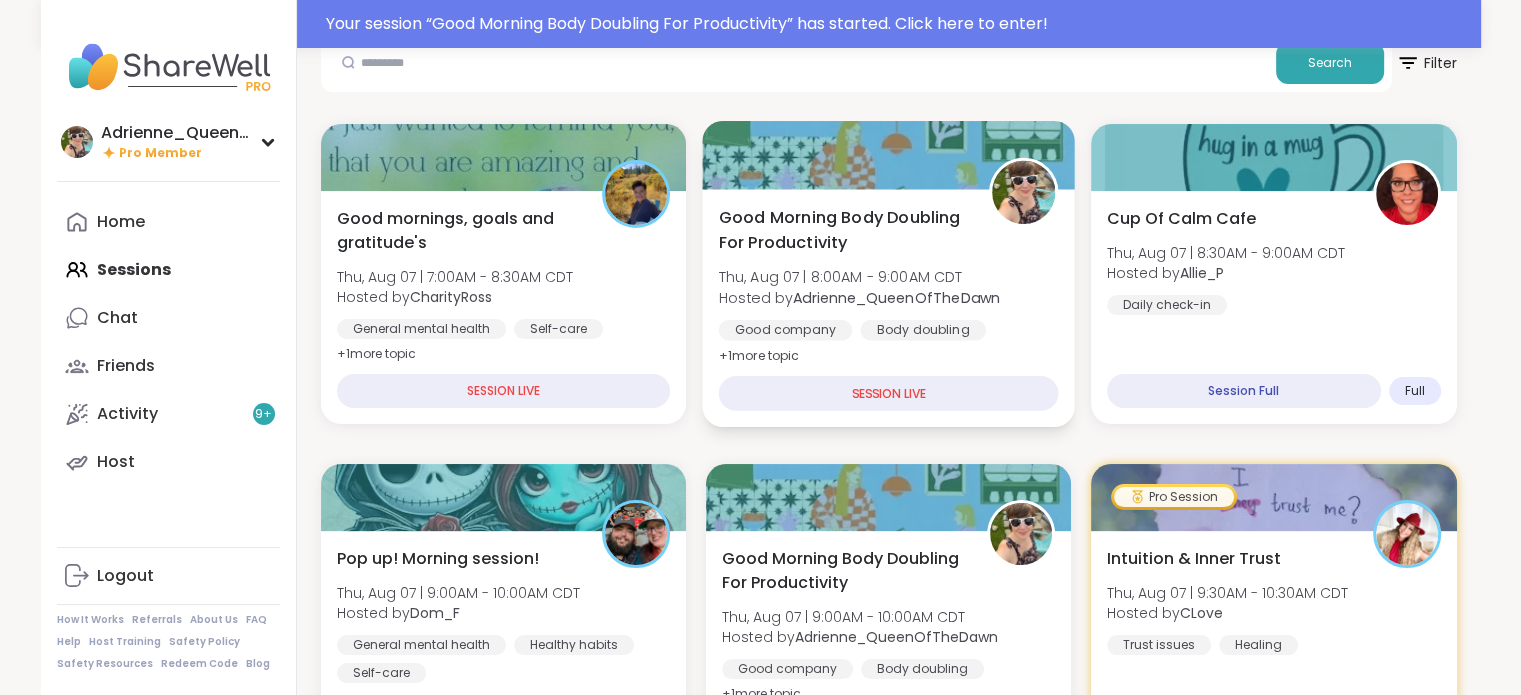 click on "Good Morning Body Doubling For Productivity" at bounding box center (842, 229) 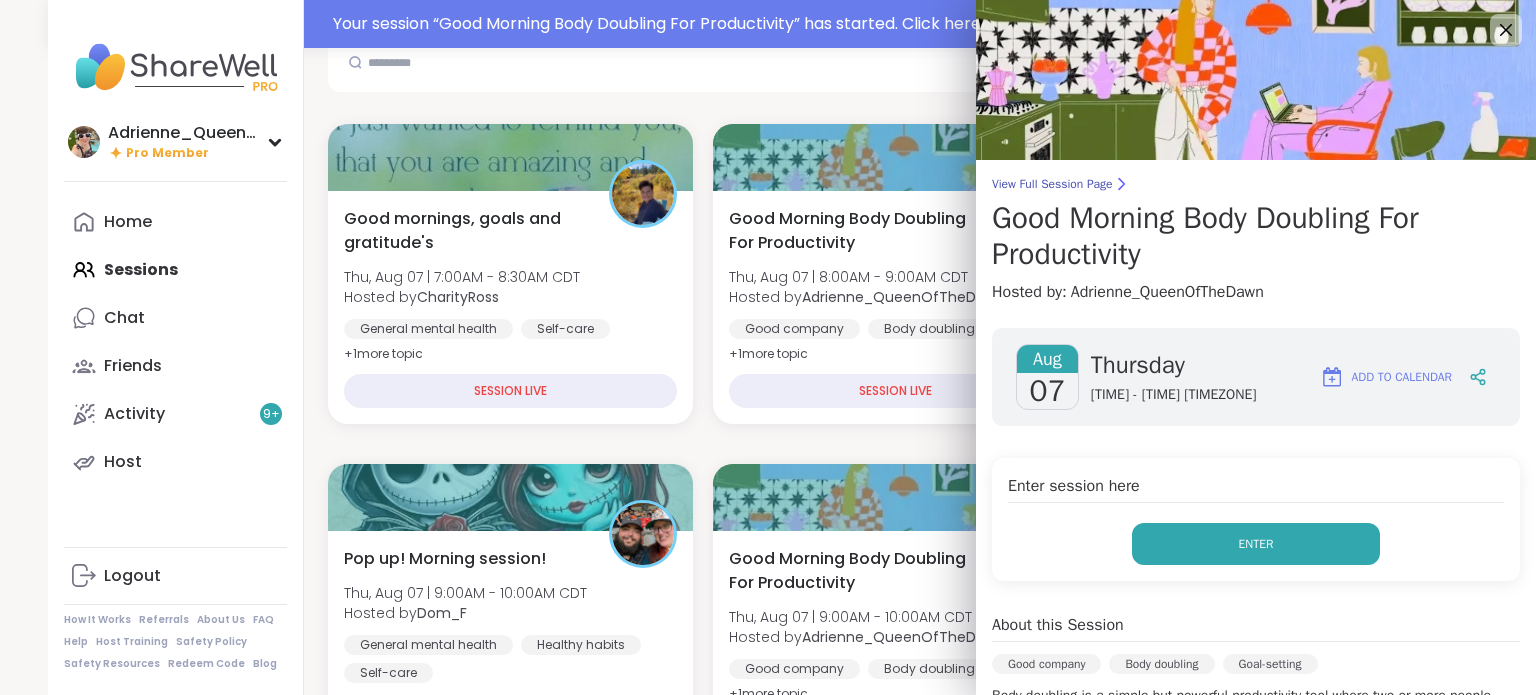 click on "Enter" at bounding box center (1256, 544) 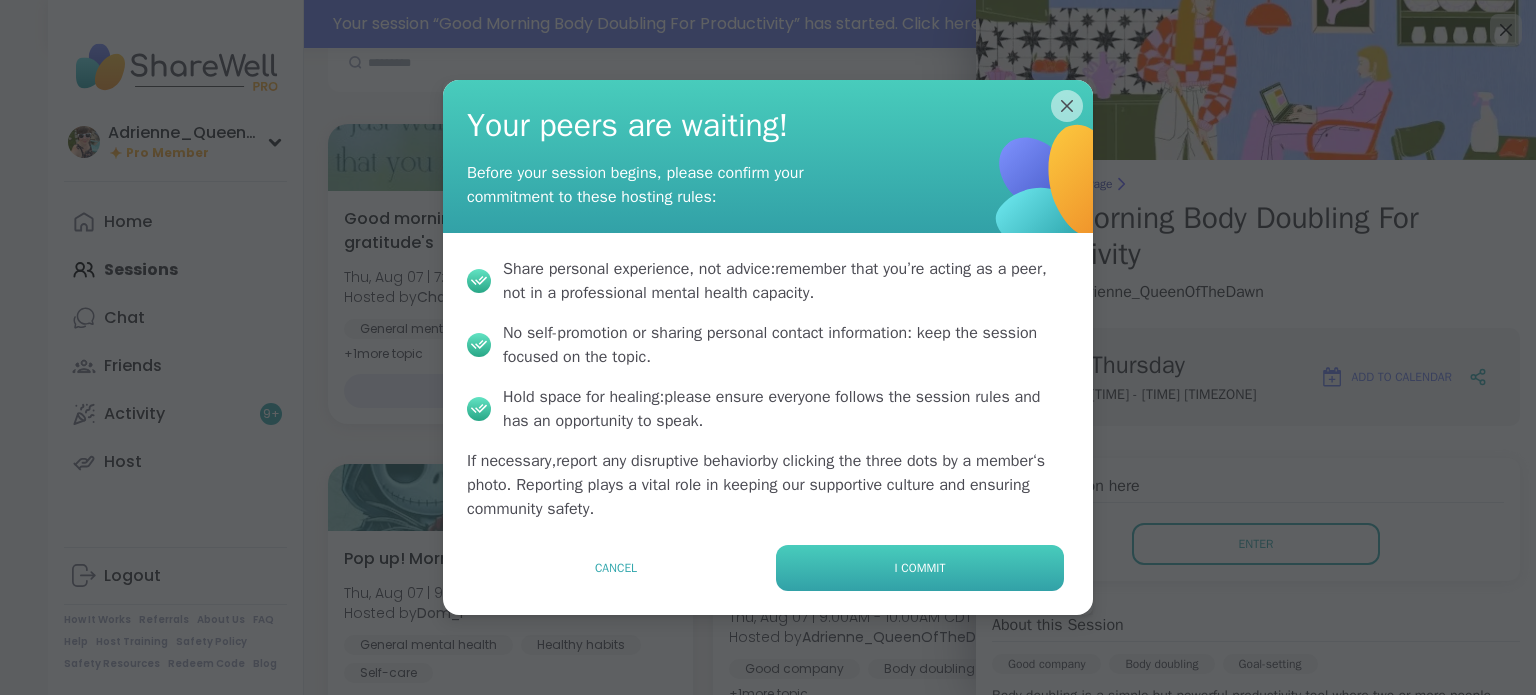click on "I commit" at bounding box center [920, 568] 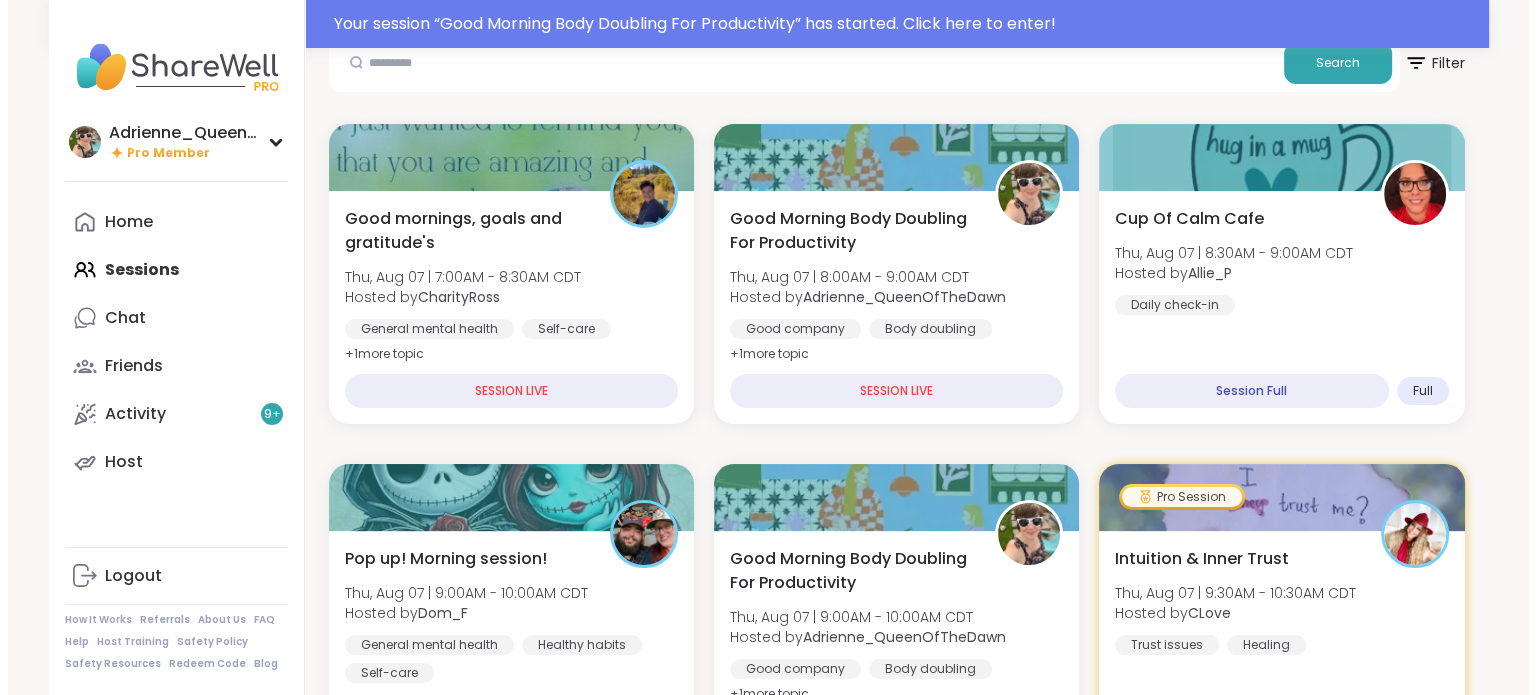 scroll, scrollTop: 0, scrollLeft: 0, axis: both 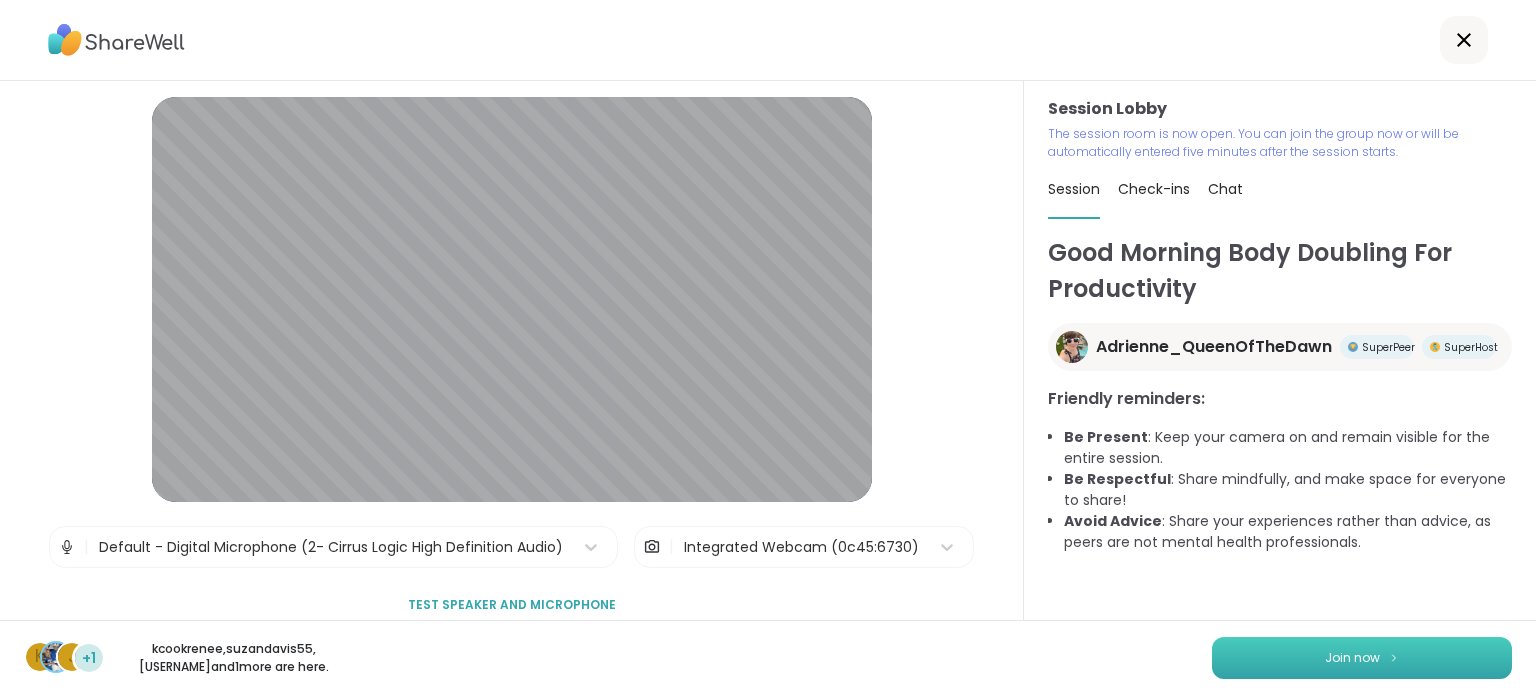 click on "Join now" at bounding box center (1352, 658) 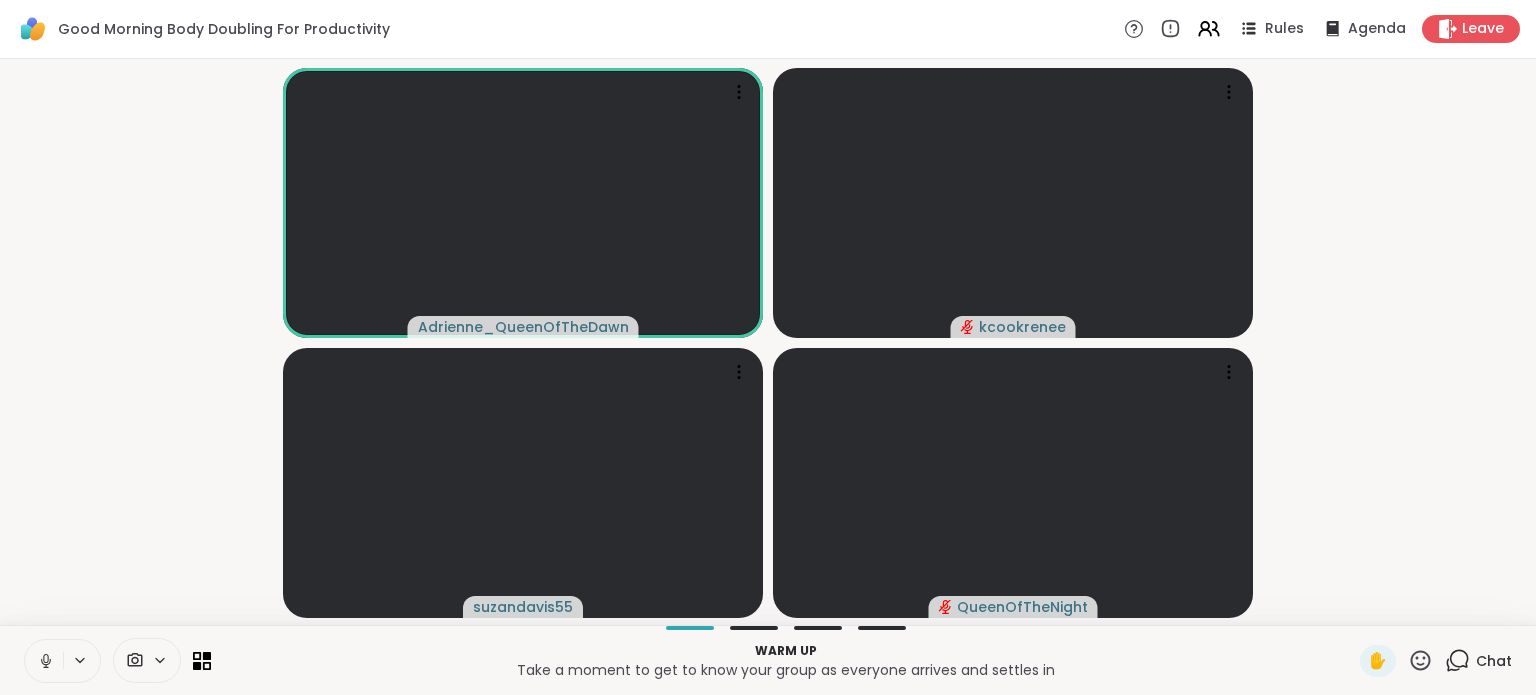 click 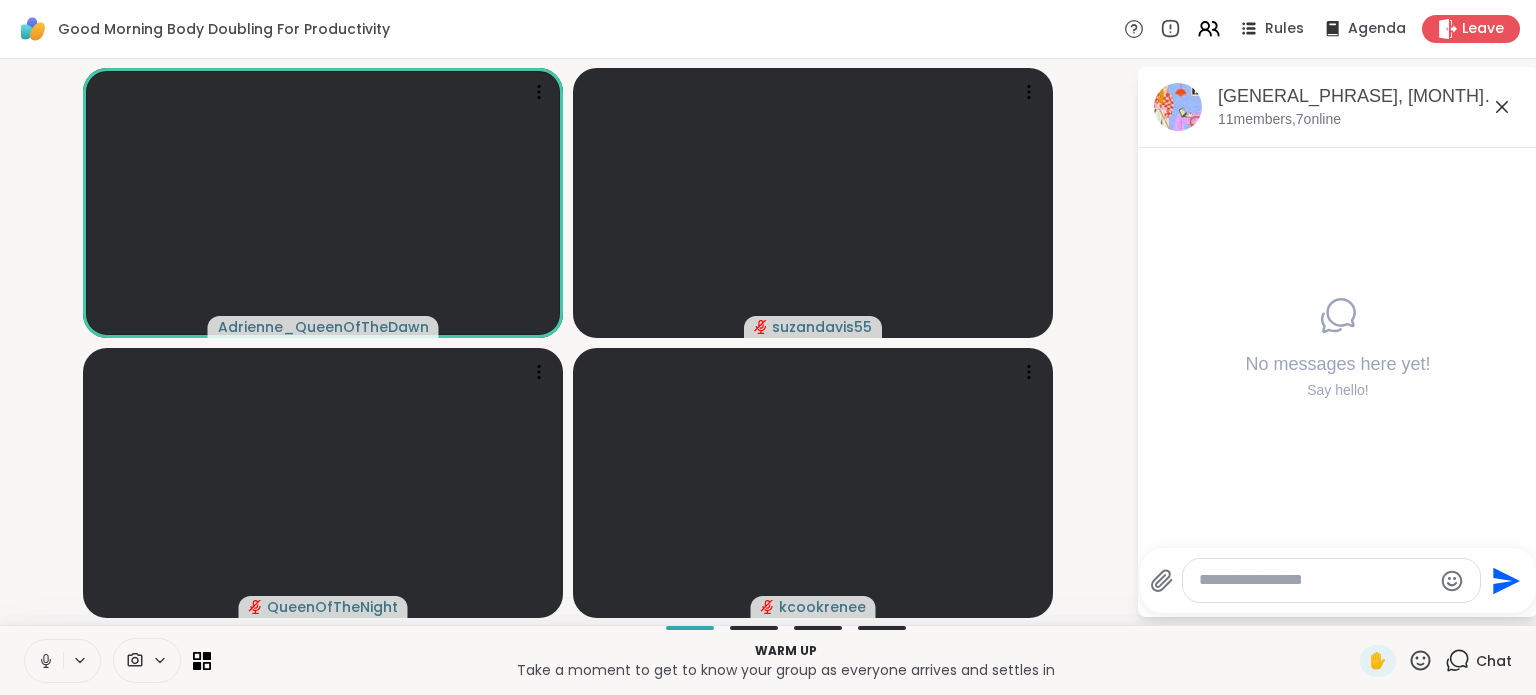 click 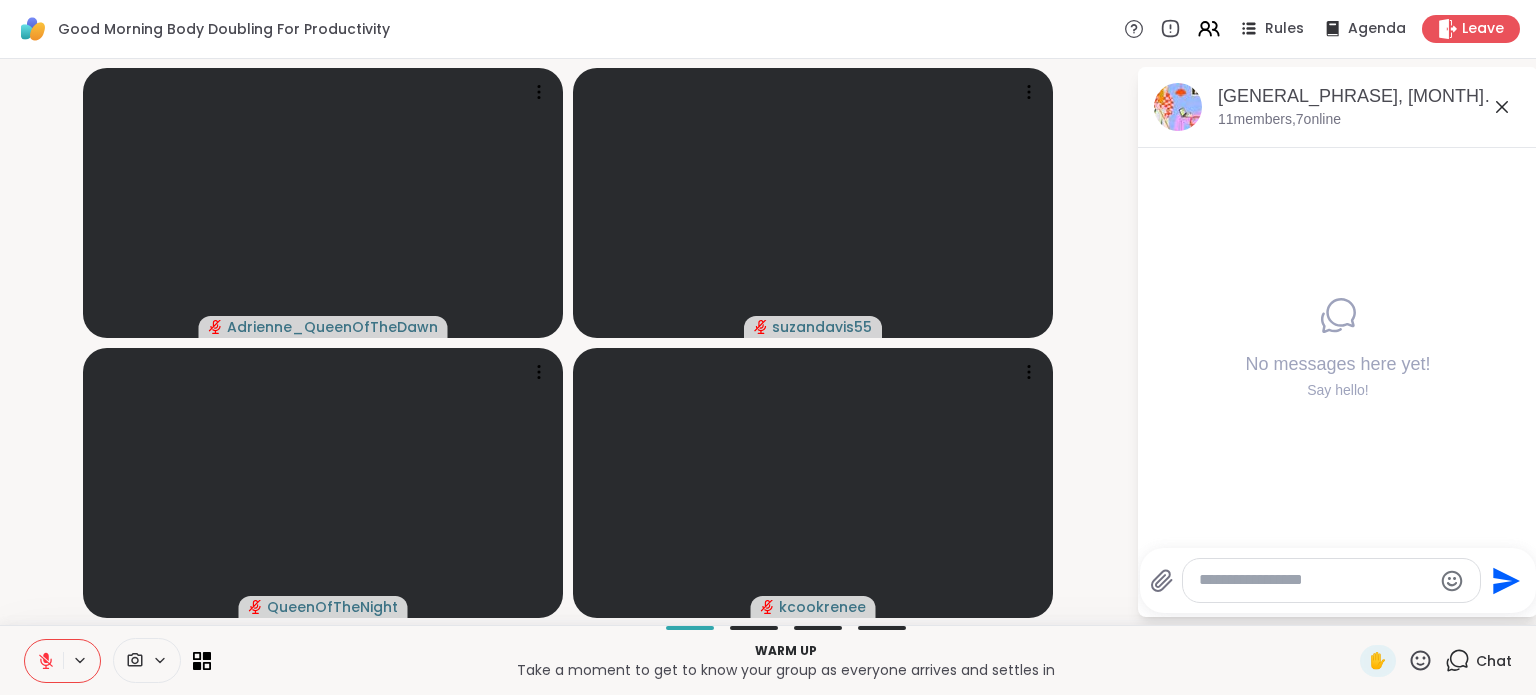 click at bounding box center [1315, 580] 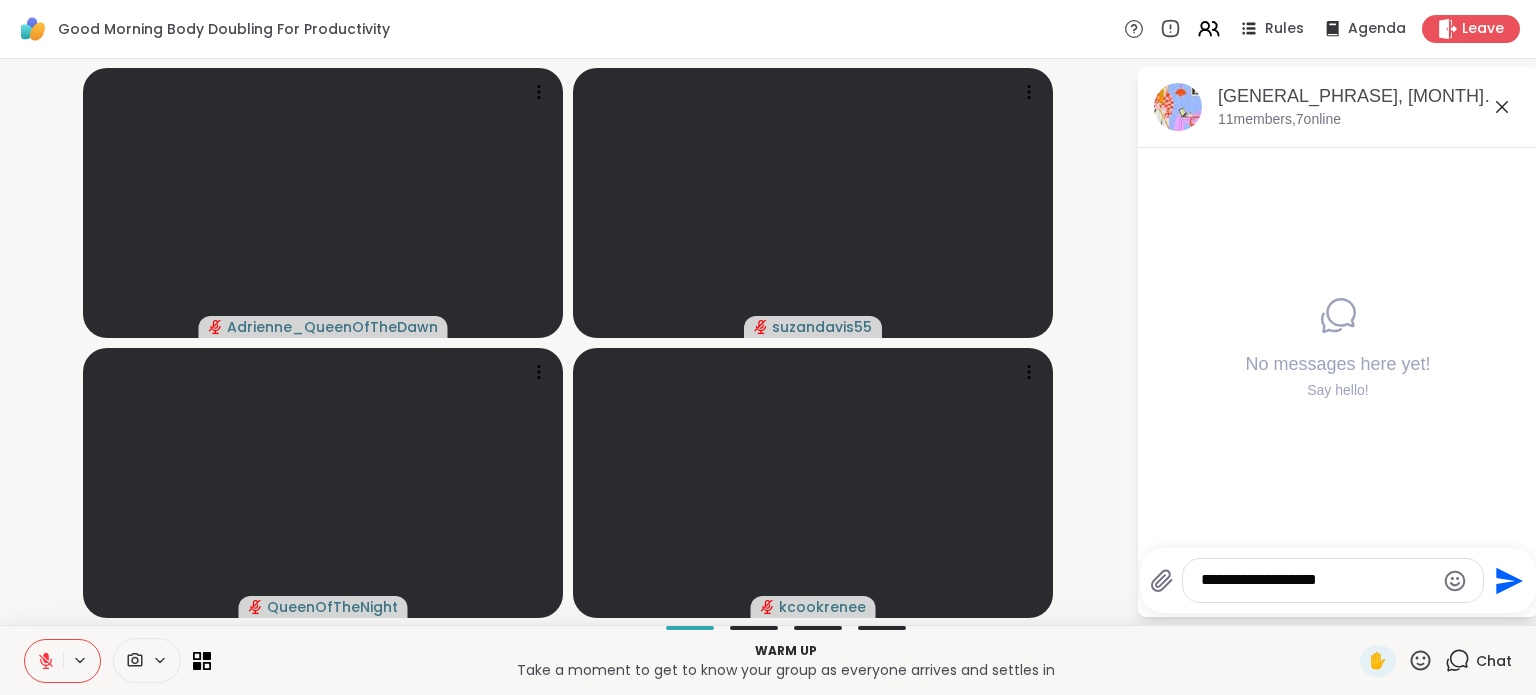 type on "**********" 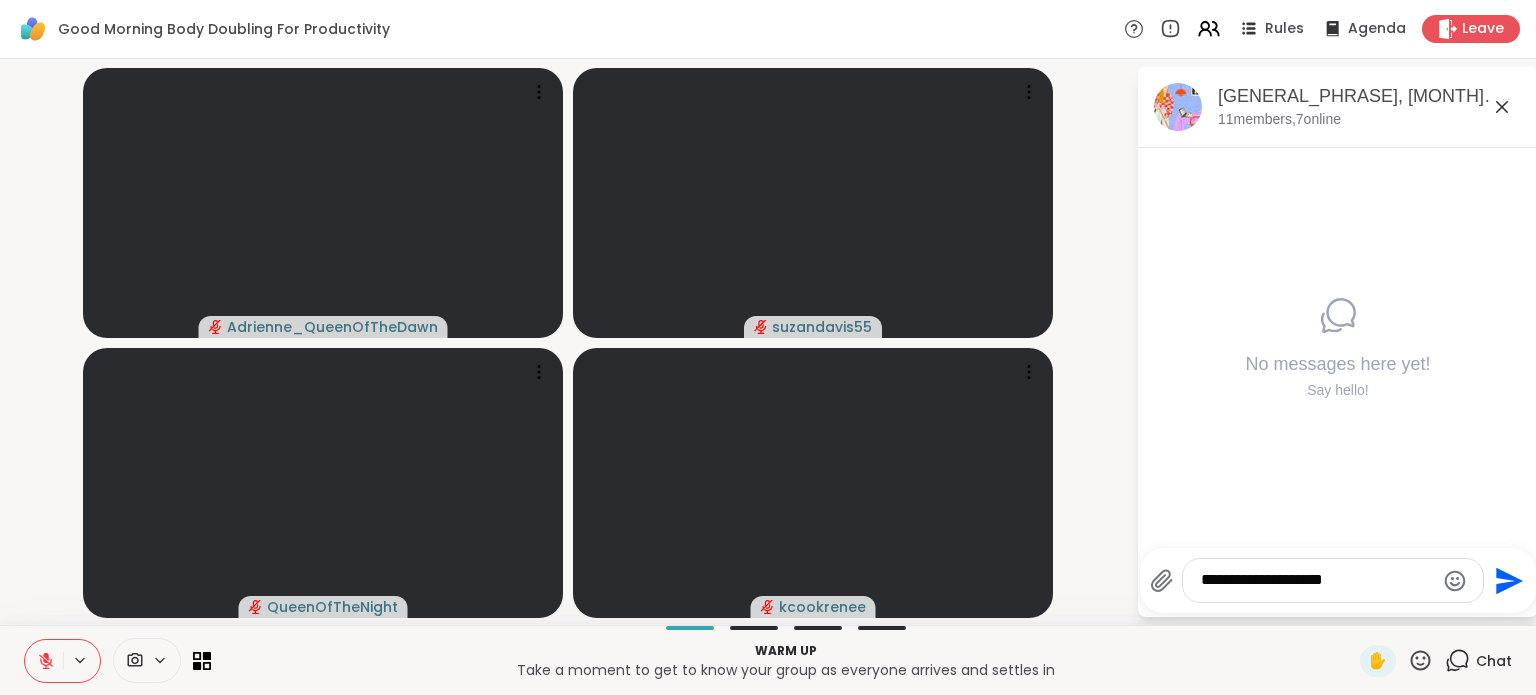 type 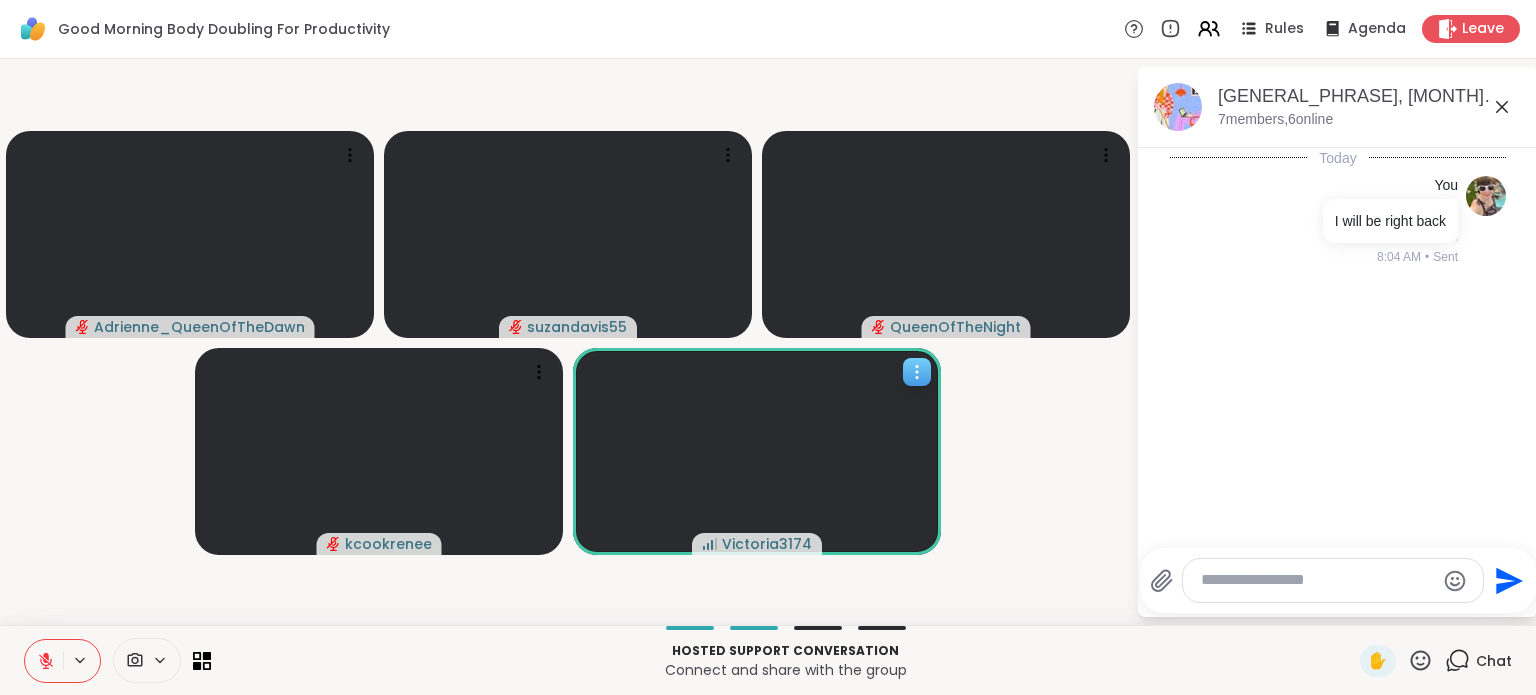 click 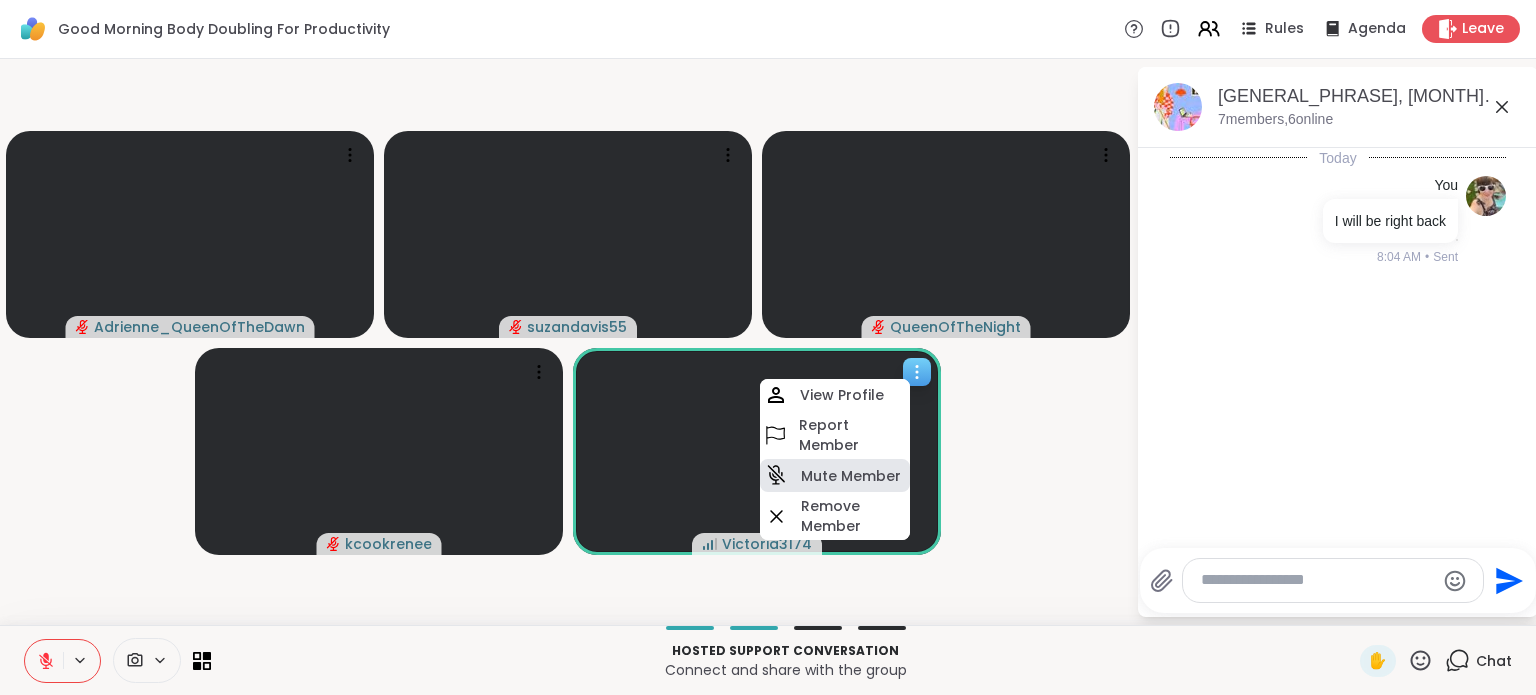 click on "Mute Member" at bounding box center (851, 476) 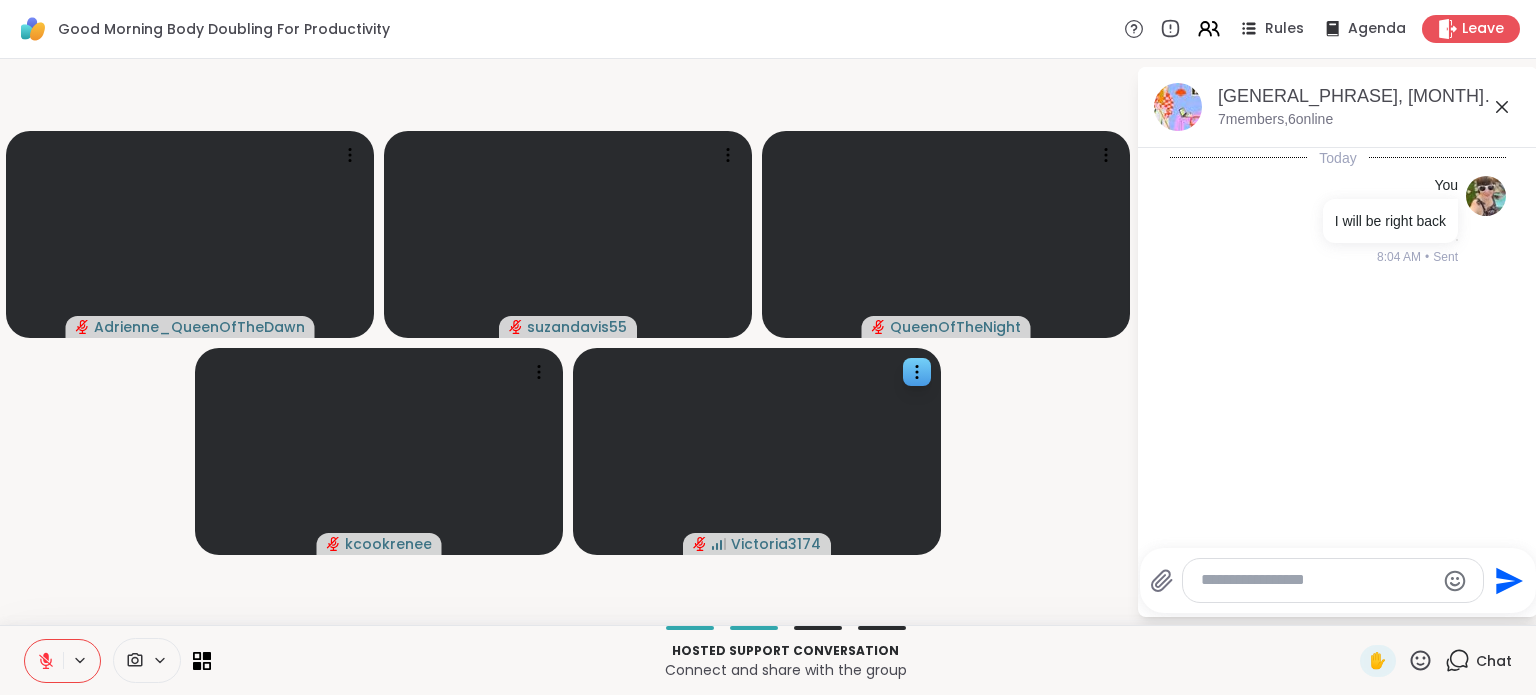 click 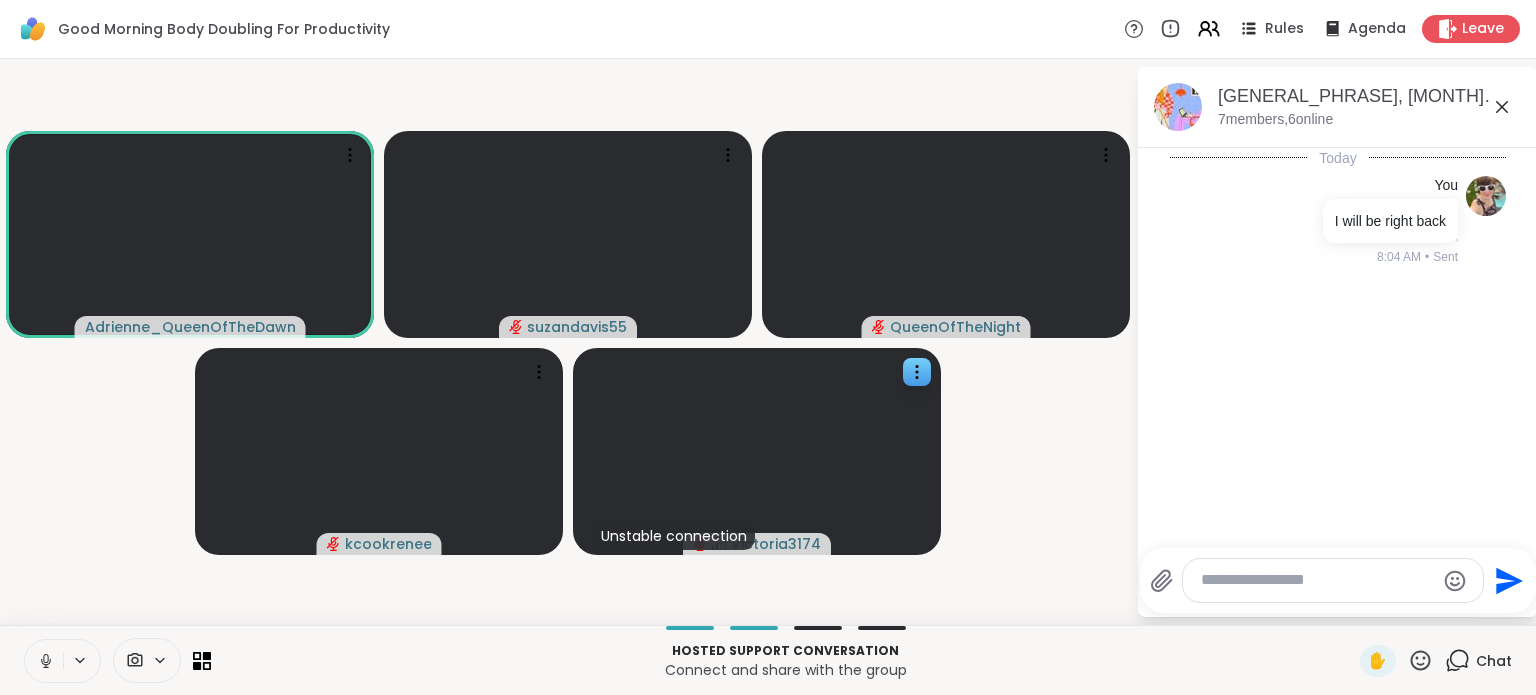 click 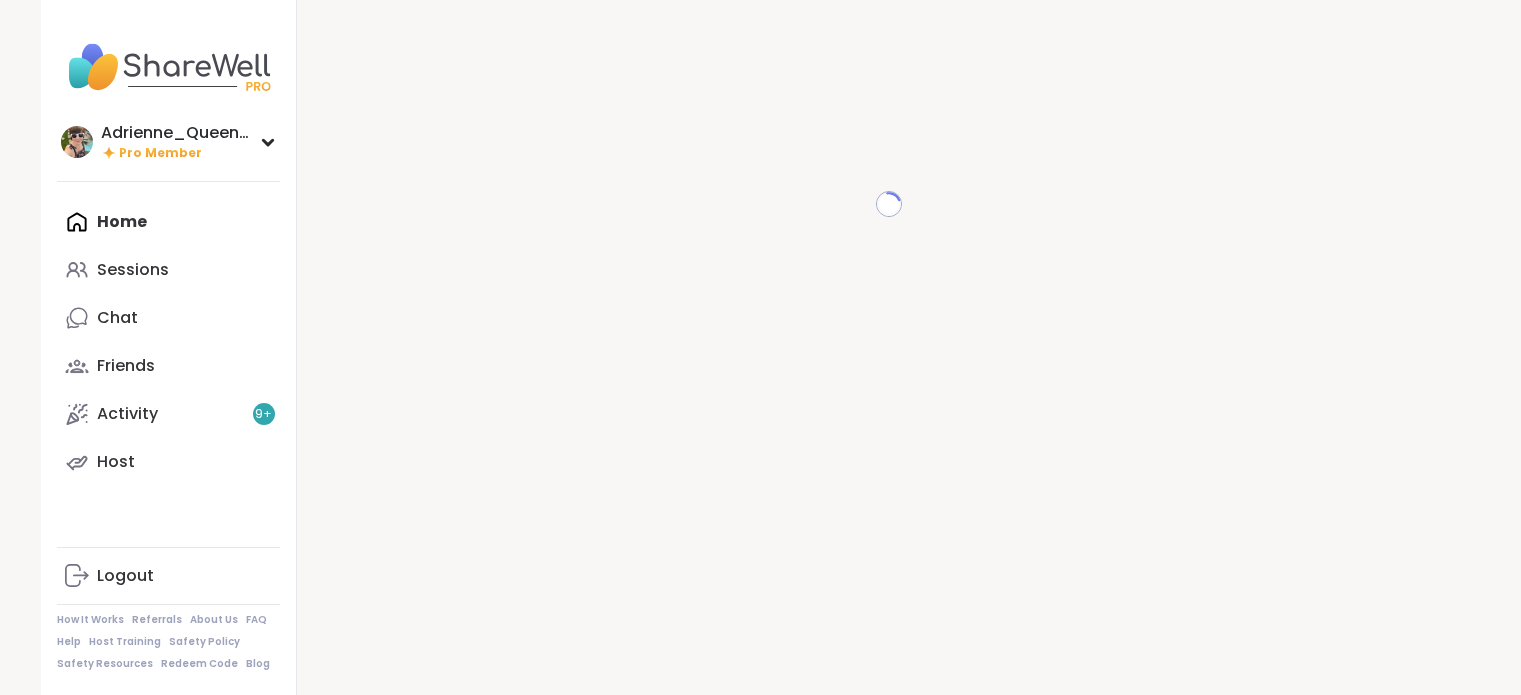 scroll, scrollTop: 0, scrollLeft: 0, axis: both 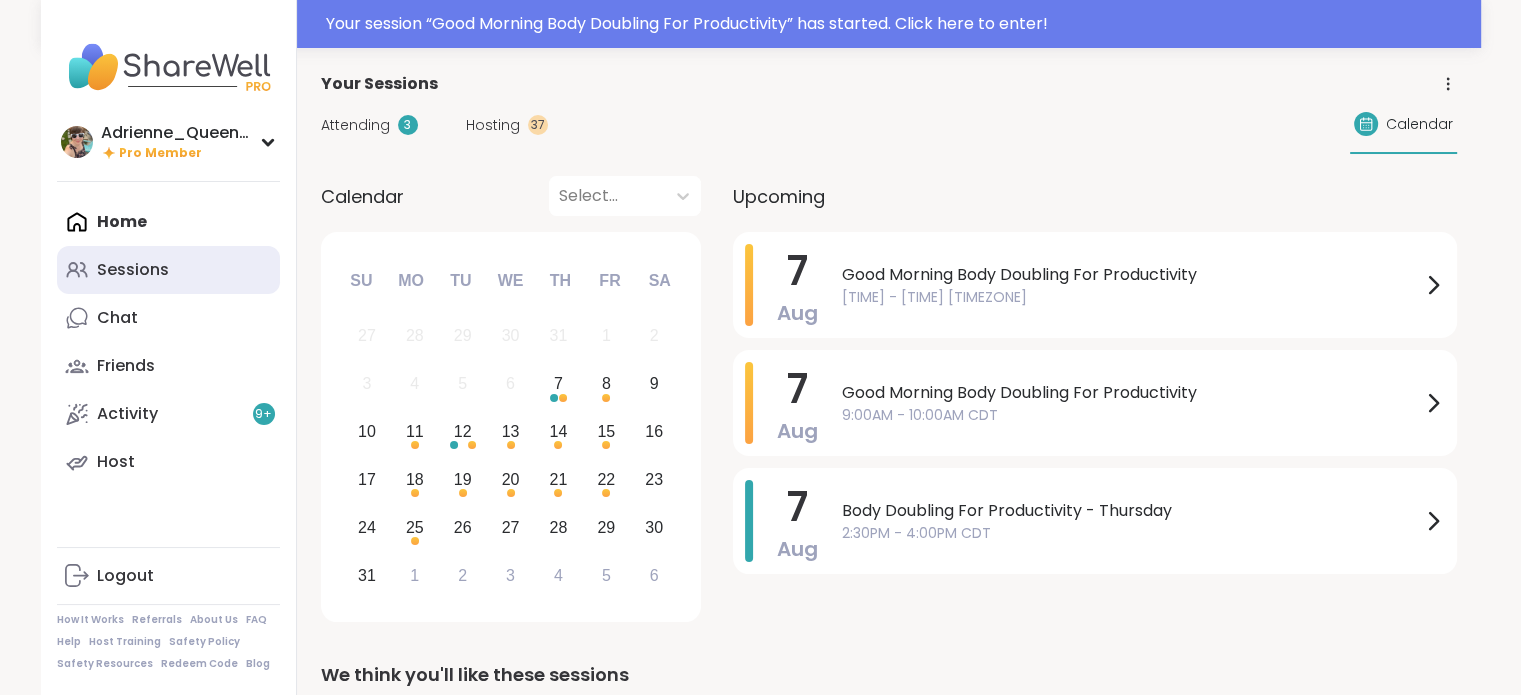 click on "Sessions" at bounding box center [168, 270] 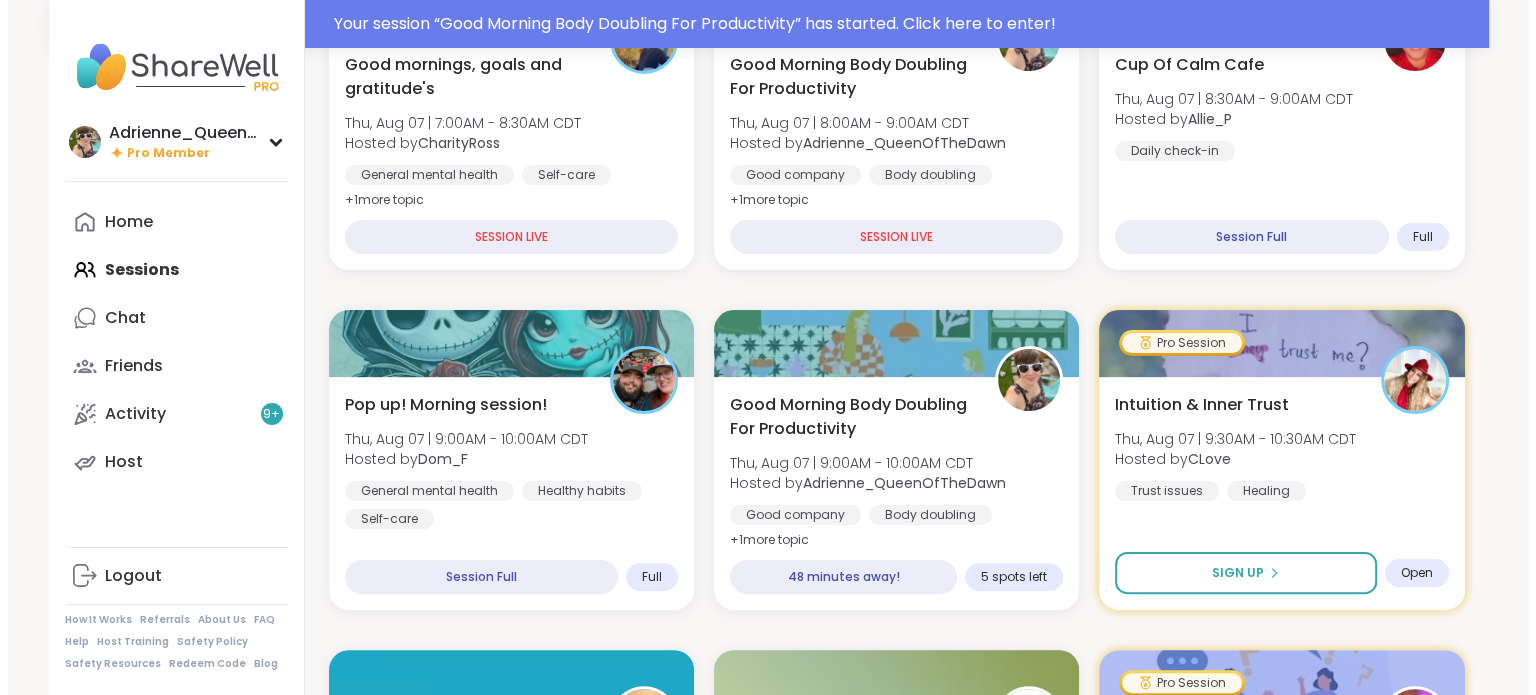 scroll, scrollTop: 396, scrollLeft: 0, axis: vertical 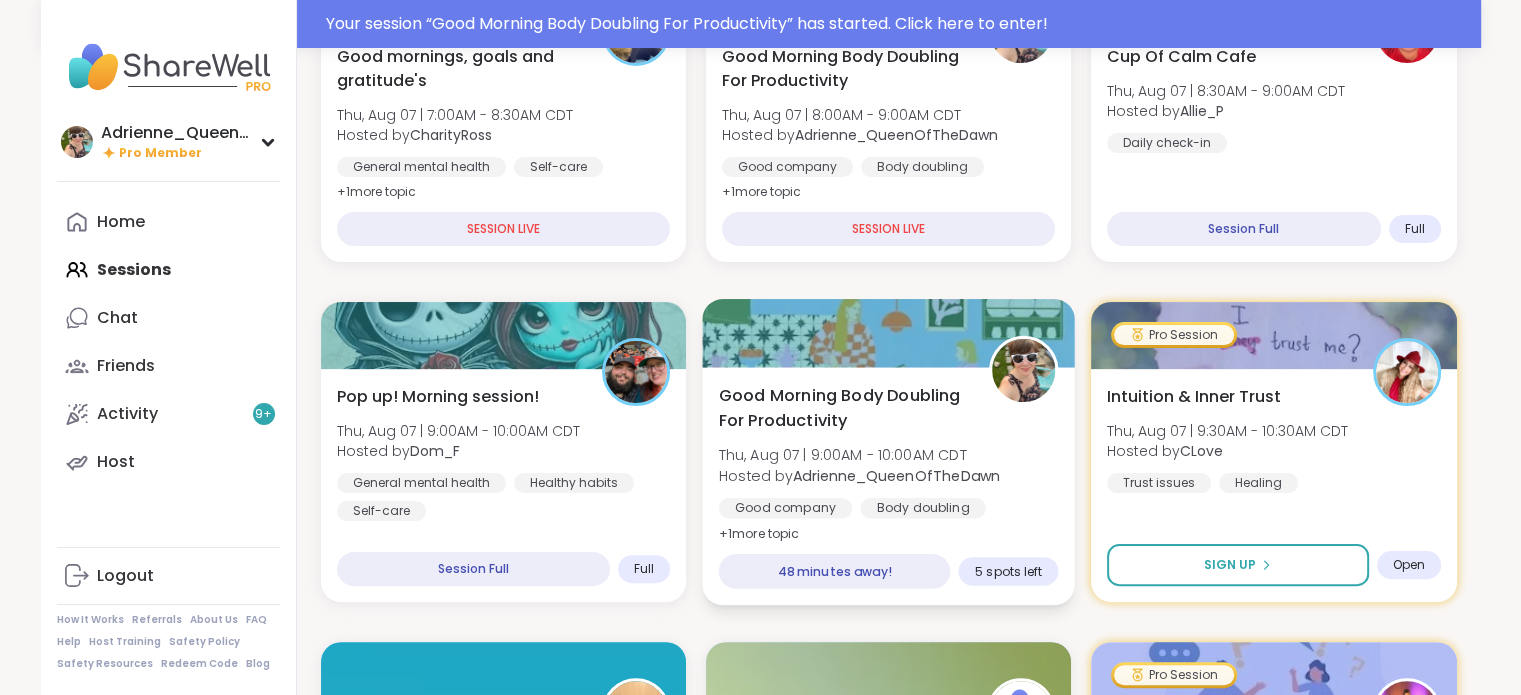 click on "Good Morning Body Doubling For Productivity [DAY], [MONTH] [DAY] | [TIME] - [TIME] [TIMEZONE] Hosted by [USERNAME] Good company Body doubling Goal-setting + 1  more topic 48 minutes away! 5 spots left" at bounding box center (888, 486) 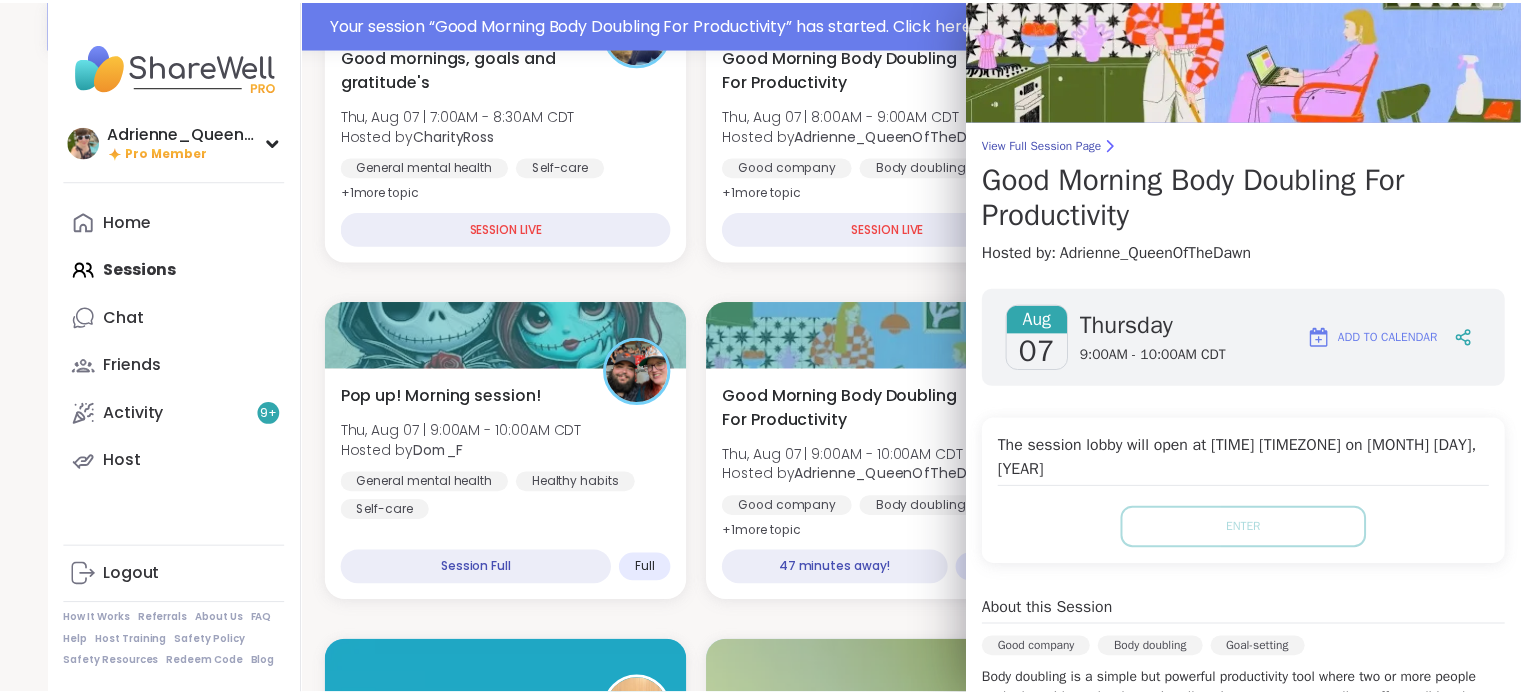 scroll, scrollTop: 0, scrollLeft: 0, axis: both 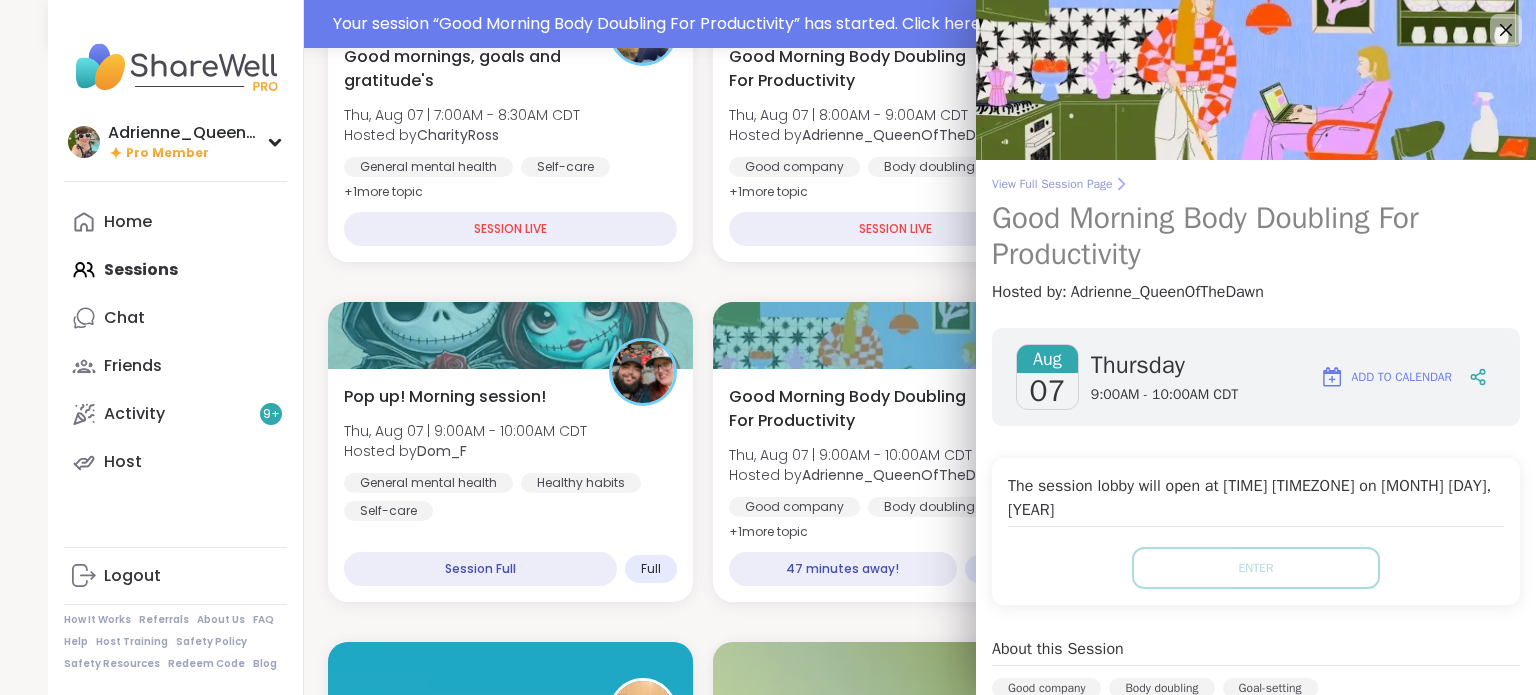 click on "View Full Session Page" at bounding box center [1256, 184] 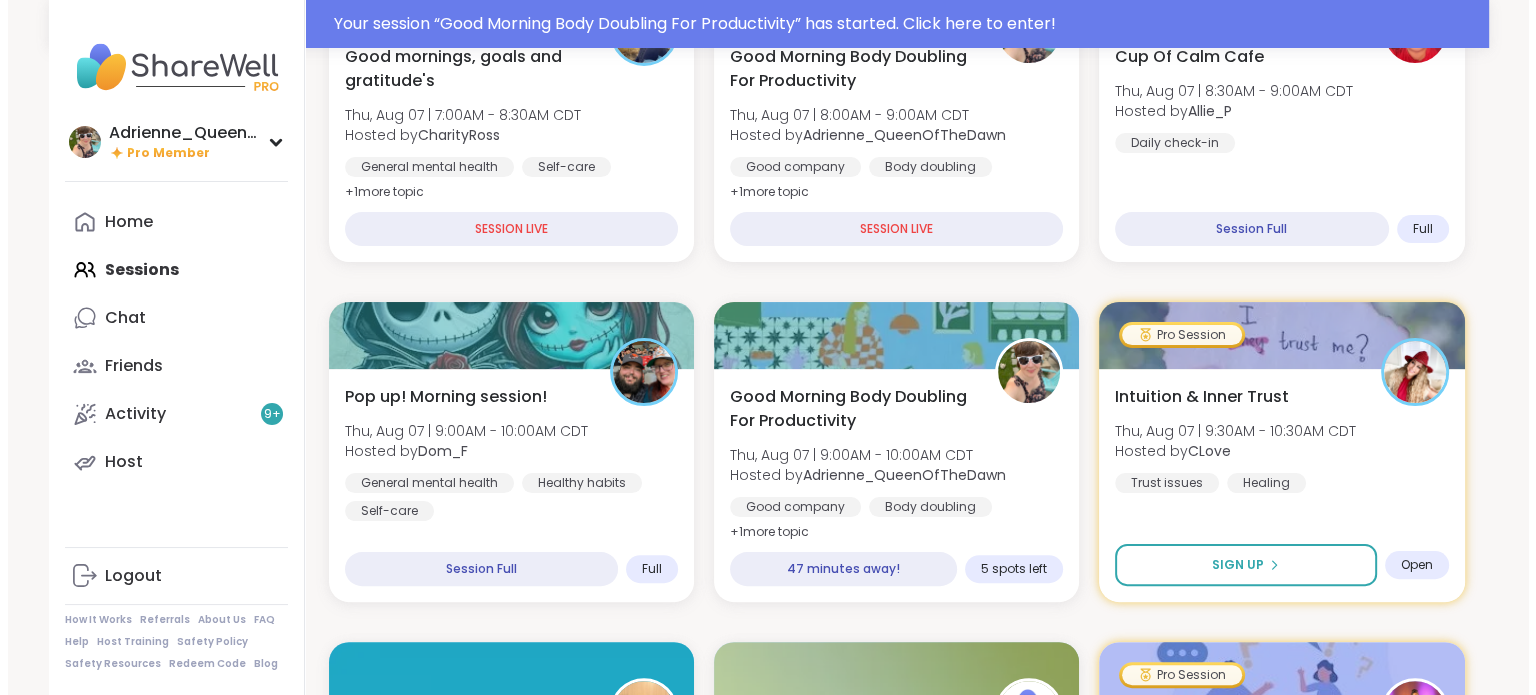 scroll, scrollTop: 0, scrollLeft: 0, axis: both 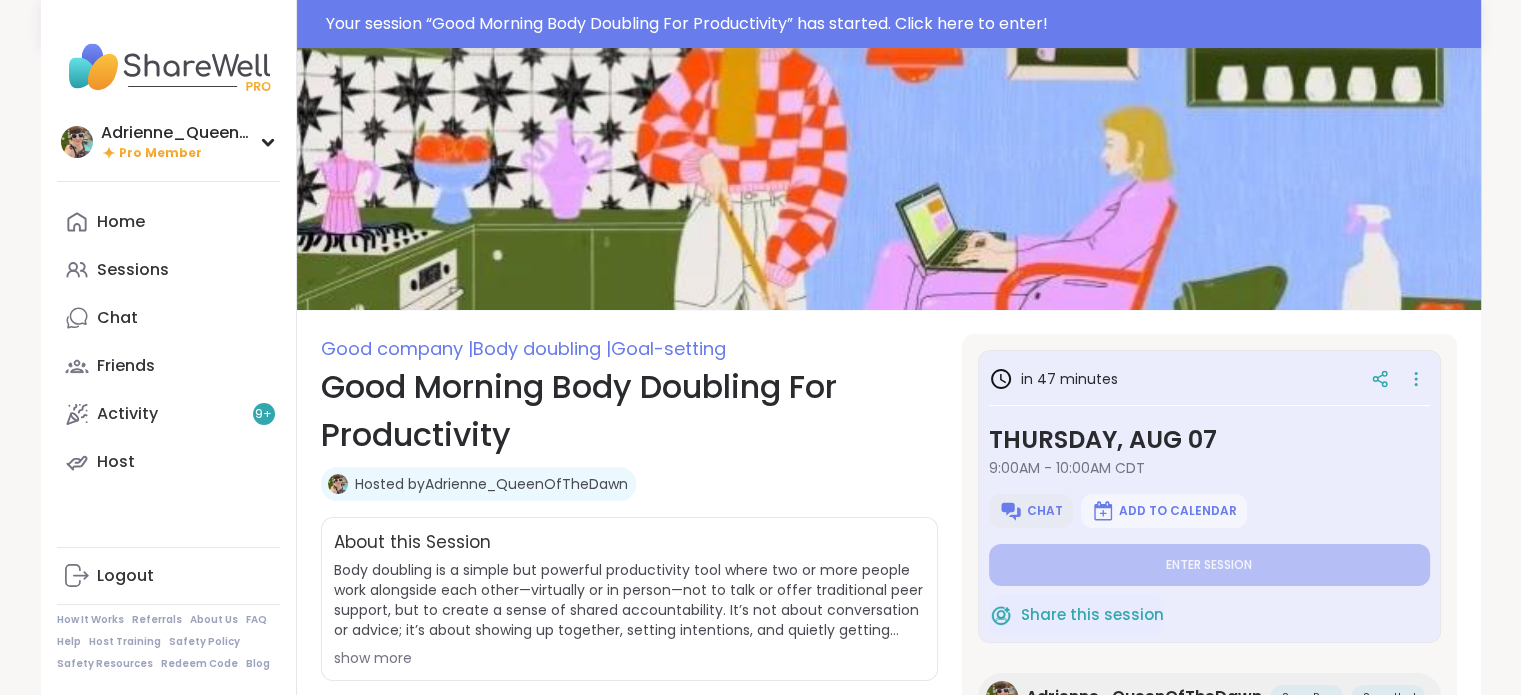 click at bounding box center [1011, 511] 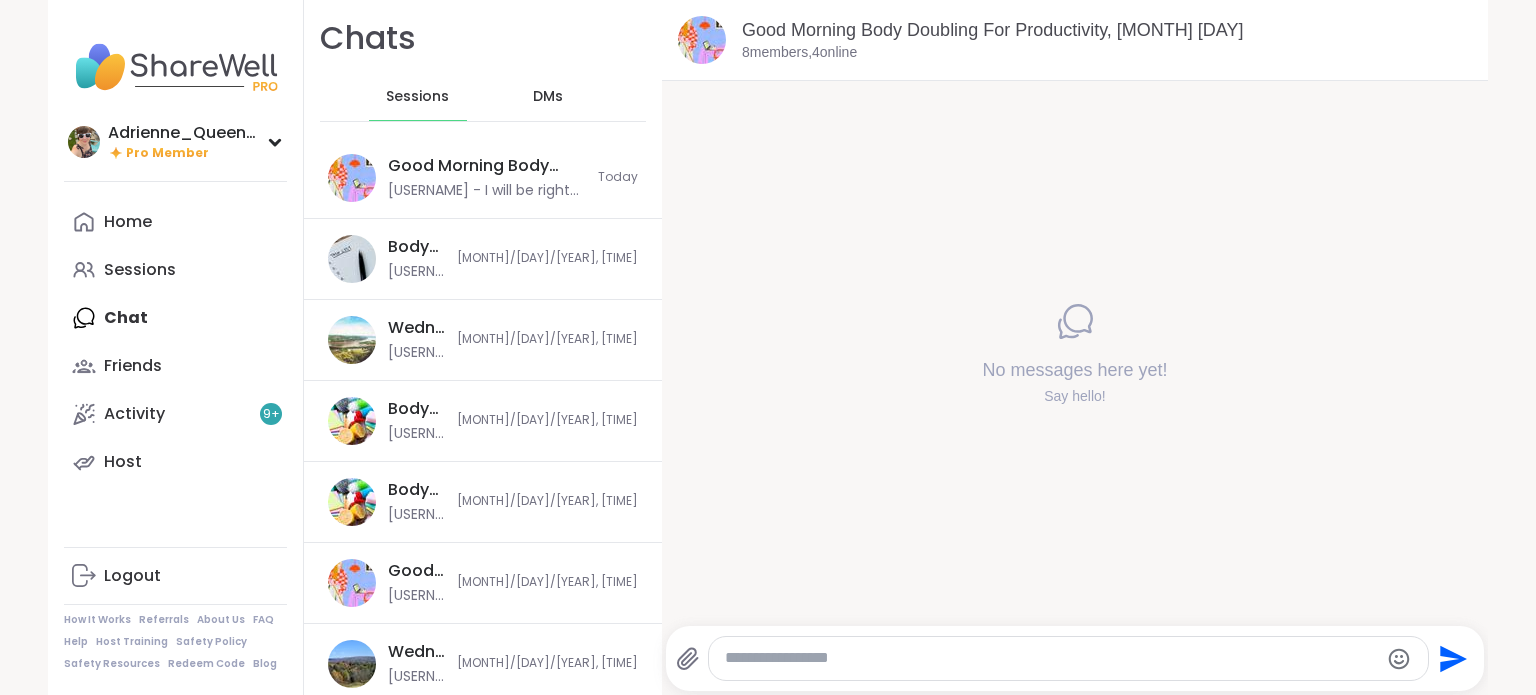 scroll, scrollTop: 0, scrollLeft: 0, axis: both 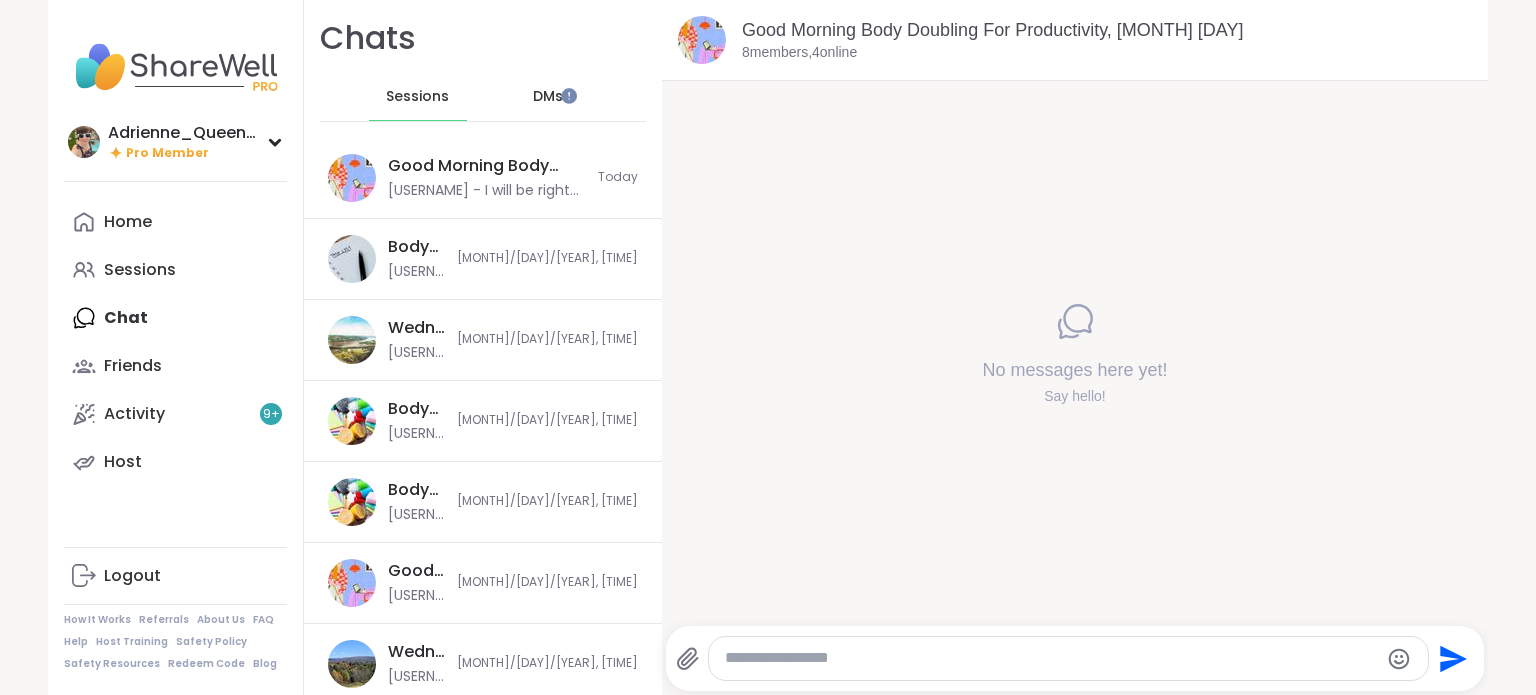 click at bounding box center (1051, 658) 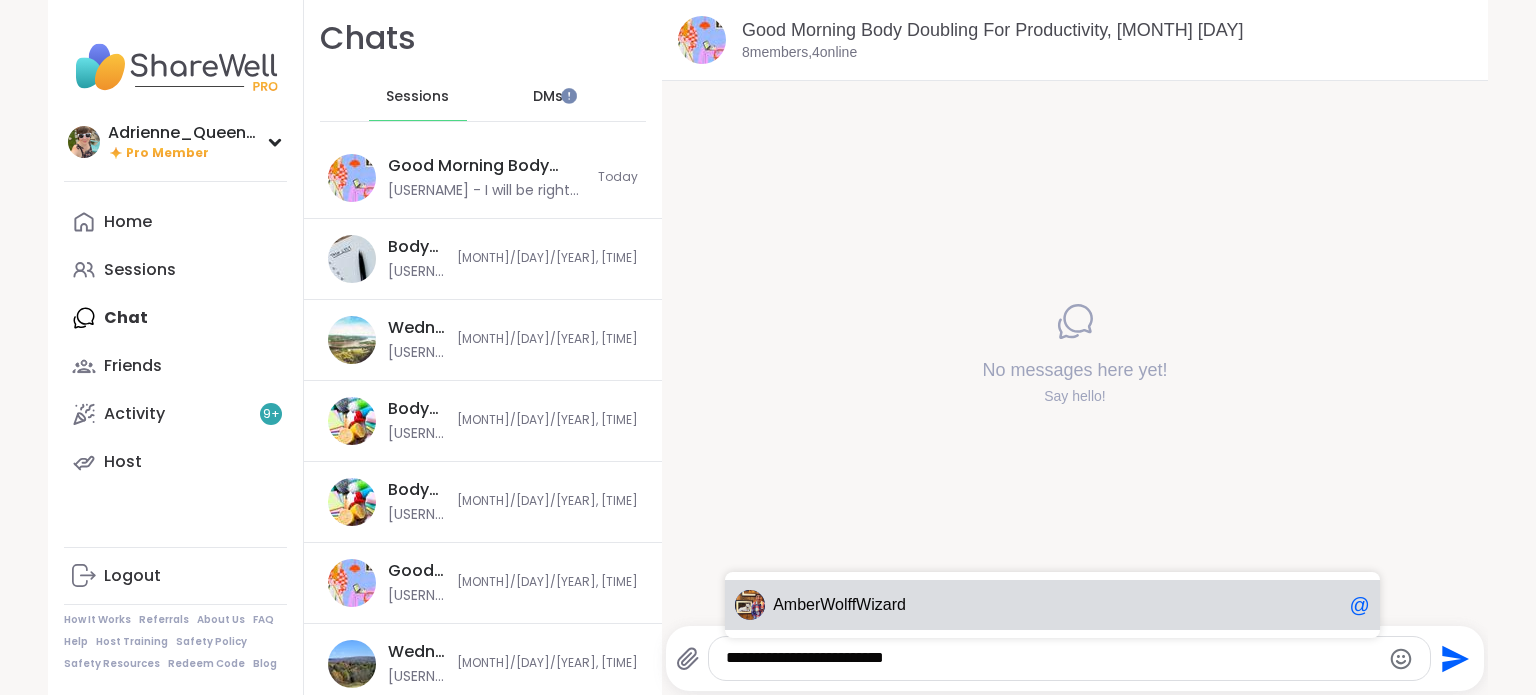 click on "[USERNAME] -" at bounding box center (1052, 605) 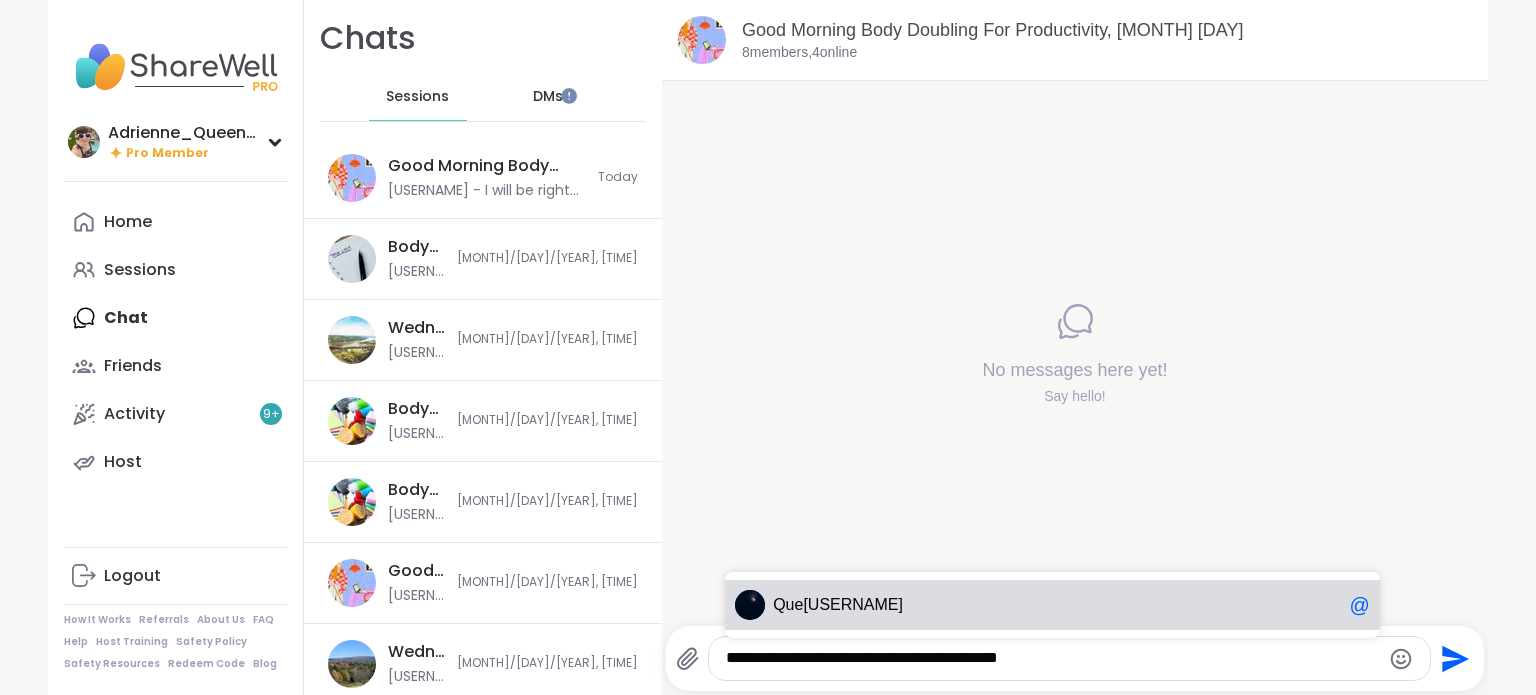 click on "[USERNAME]" at bounding box center (1052, 605) 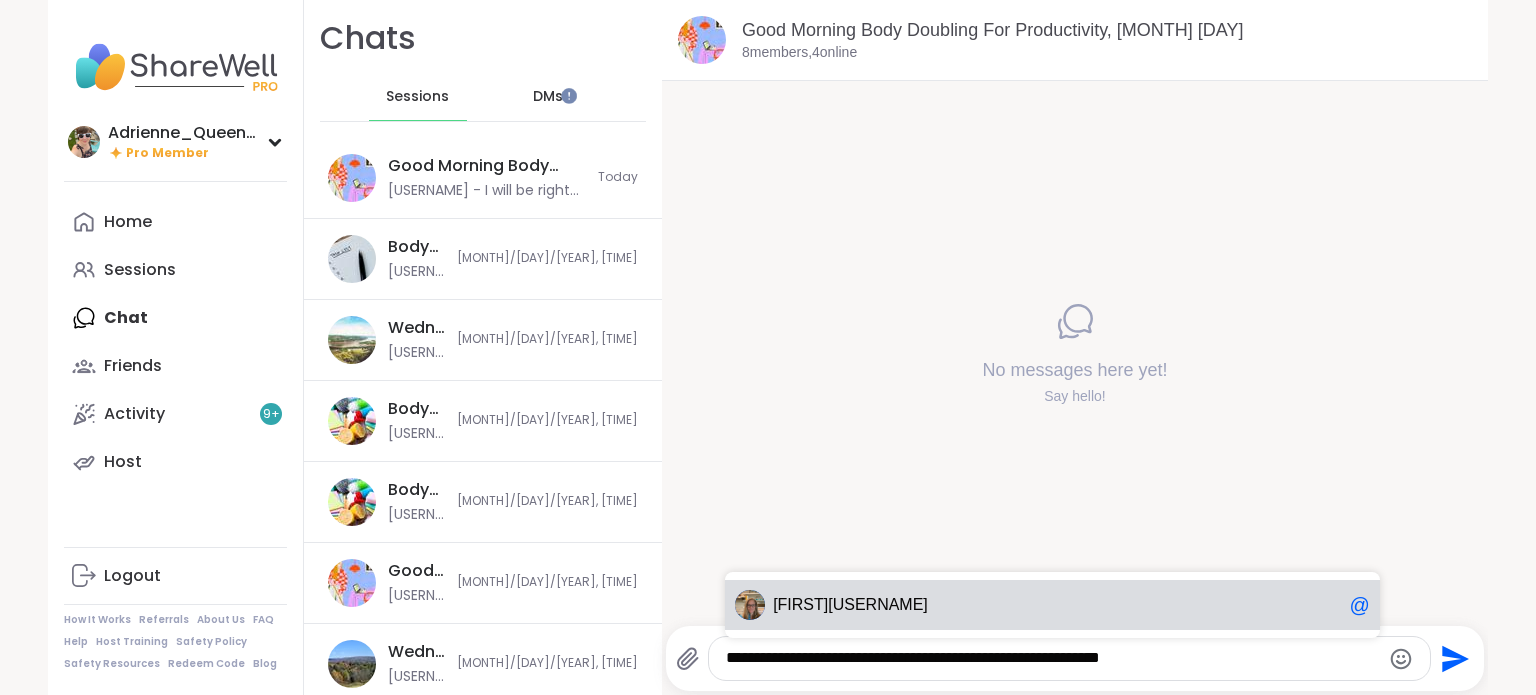 click on "[USERNAME]" at bounding box center [1057, 605] 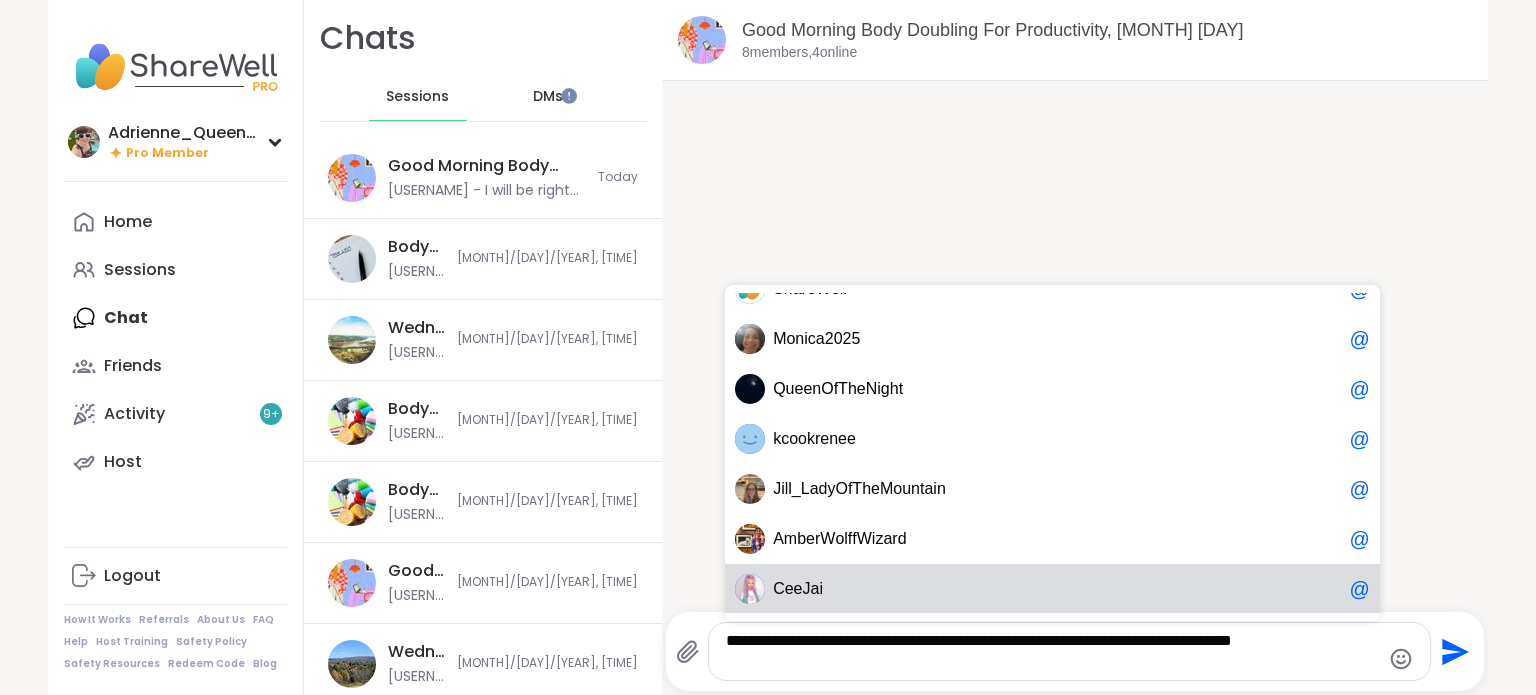 scroll, scrollTop: 0, scrollLeft: 0, axis: both 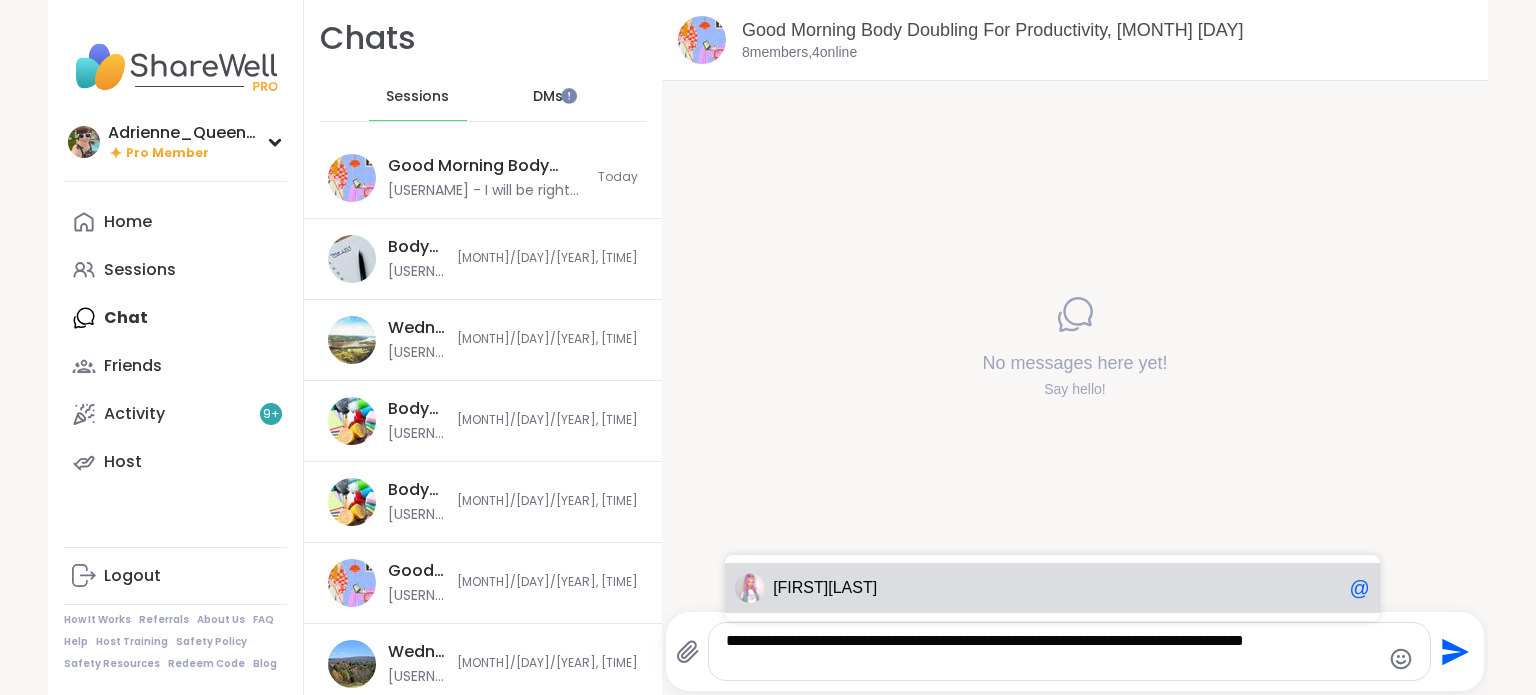 click on "[FIRST] [LAST]" at bounding box center [1057, 588] 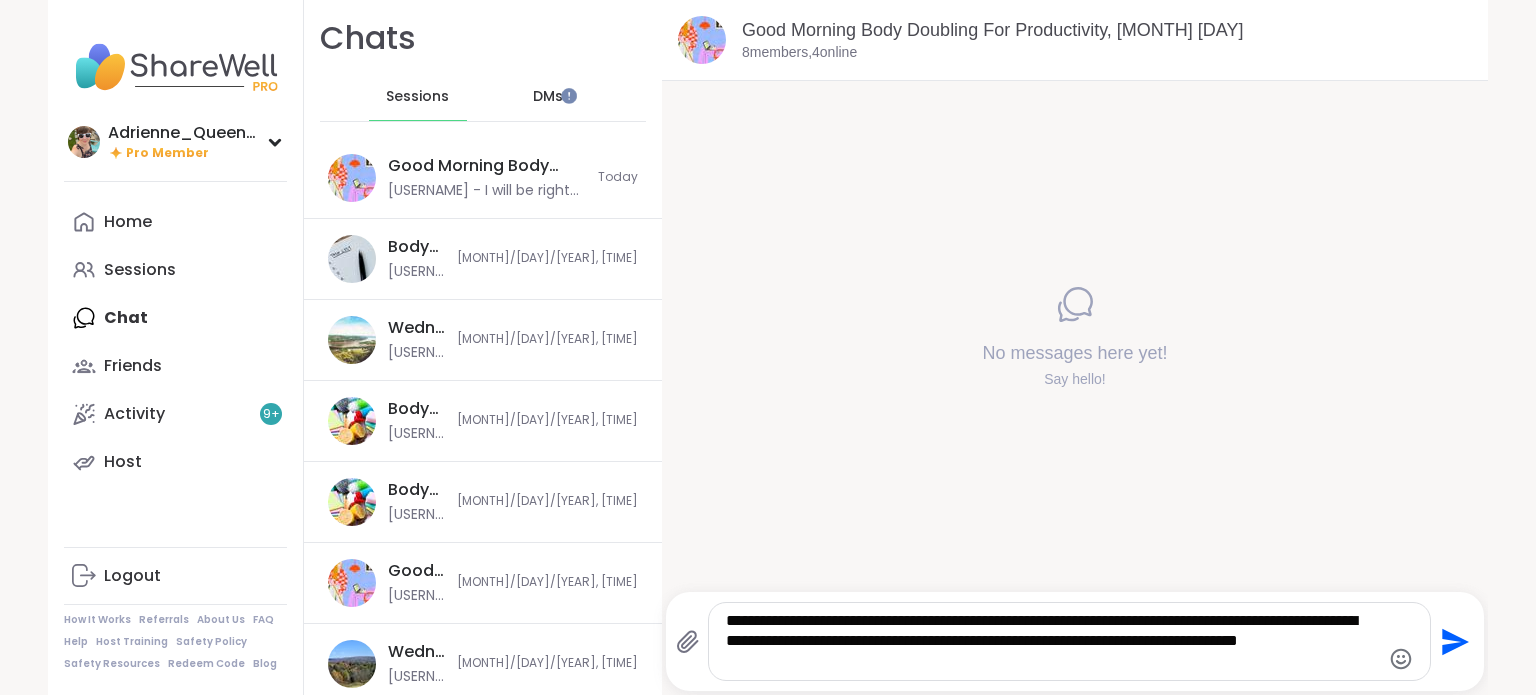 type on "**********" 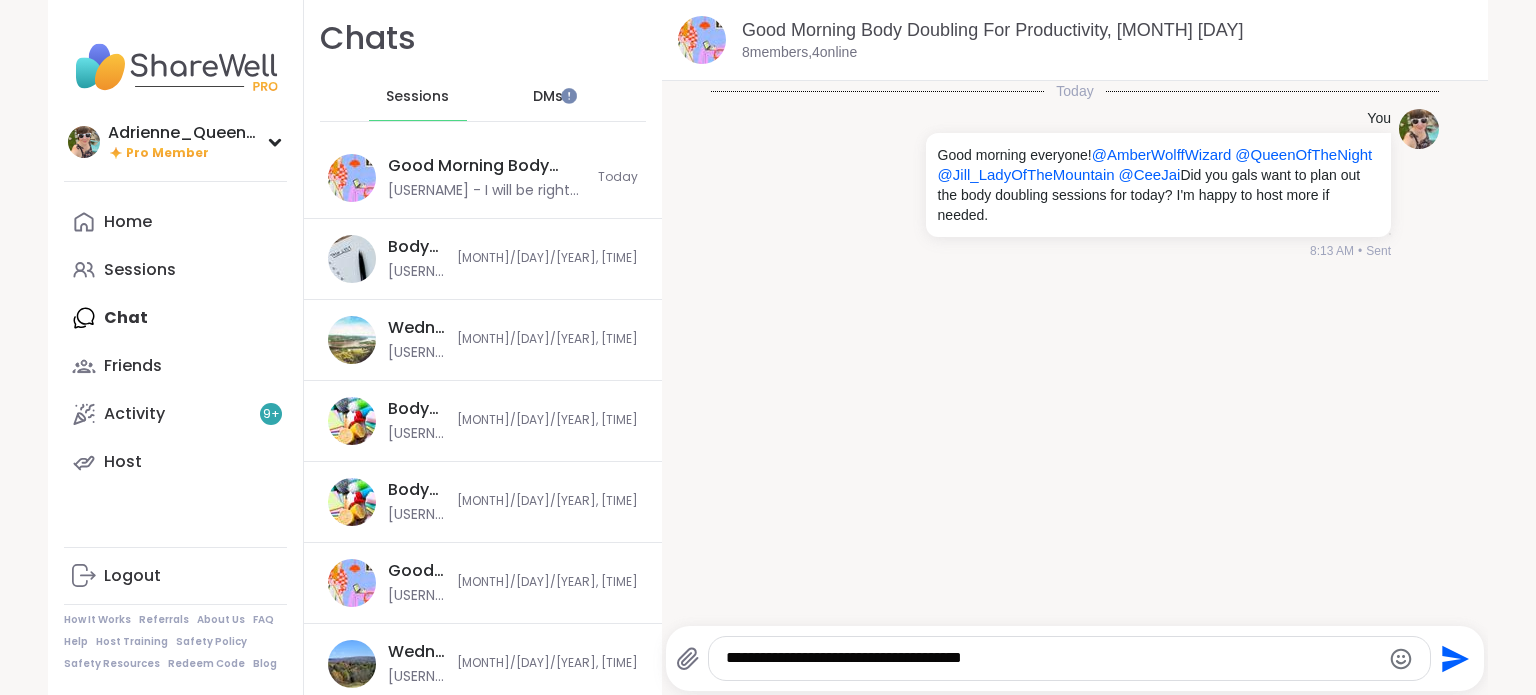 type on "**********" 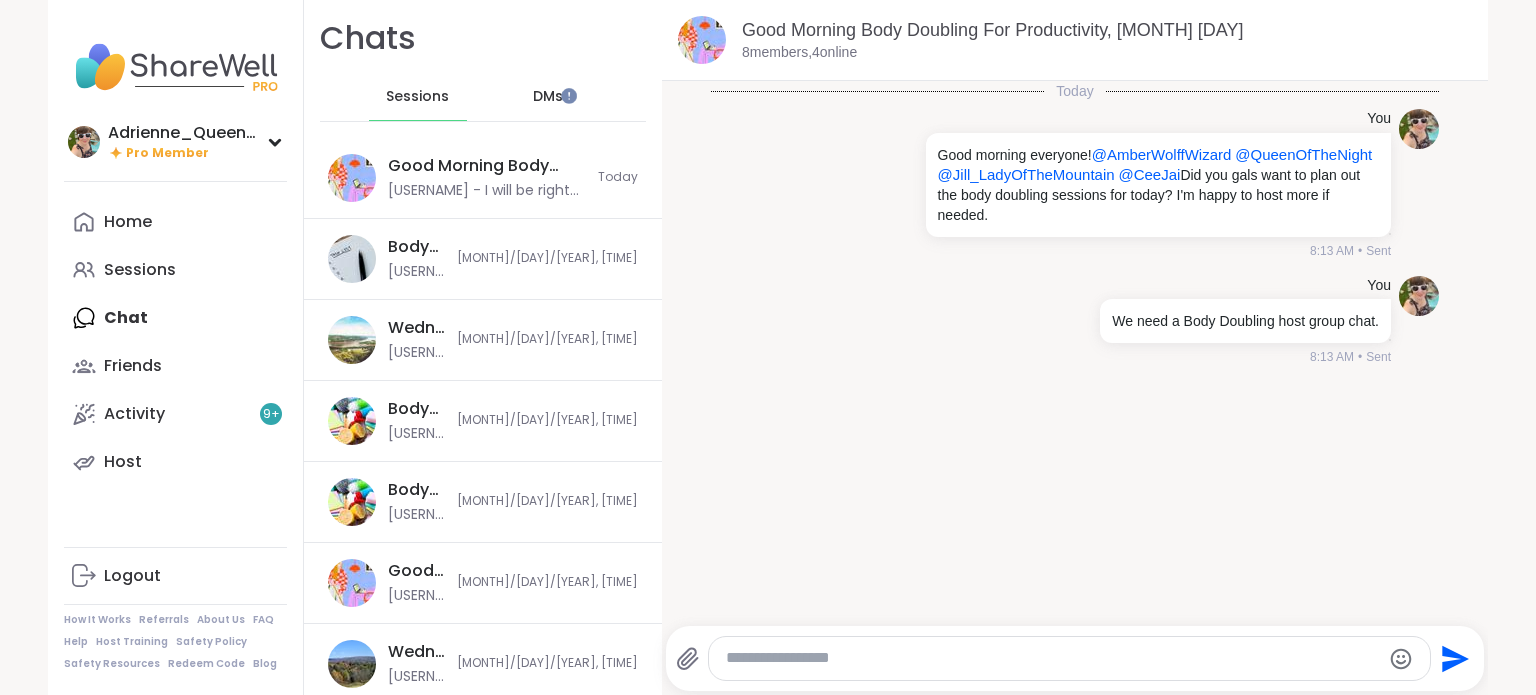 type 